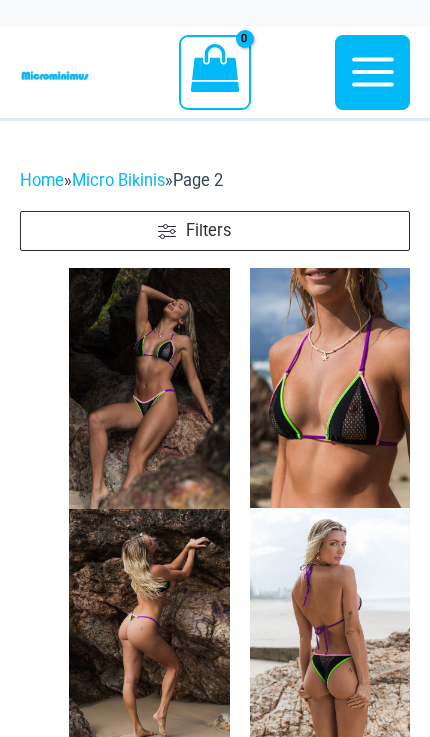 scroll, scrollTop: 0, scrollLeft: 0, axis: both 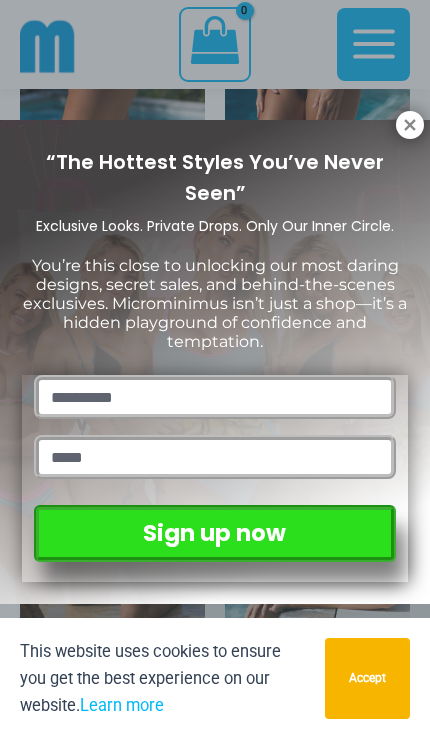 click 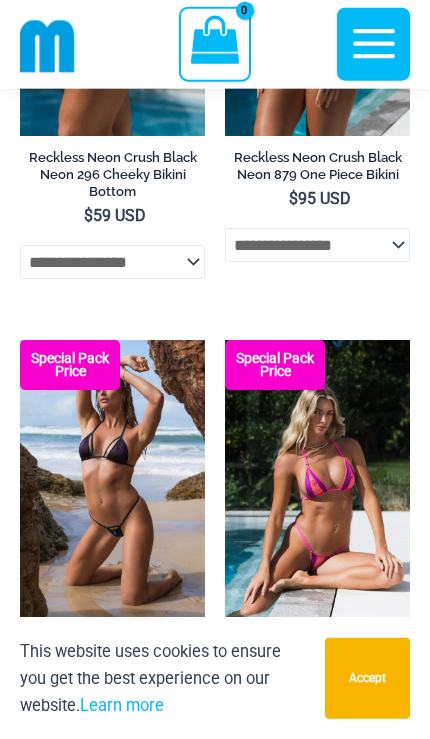 scroll, scrollTop: 1364, scrollLeft: 0, axis: vertical 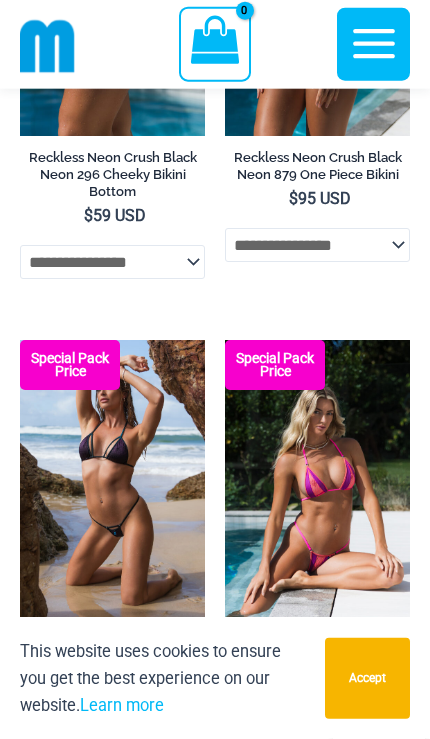 click at bounding box center [225, 340] 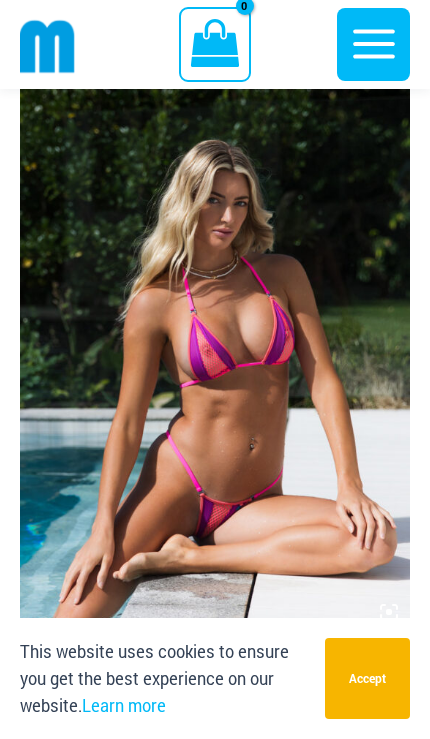 scroll, scrollTop: 210, scrollLeft: 0, axis: vertical 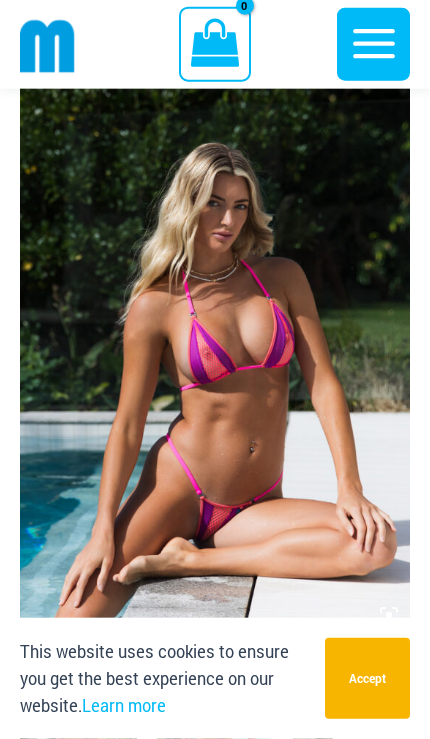 click at bounding box center (215, 343) 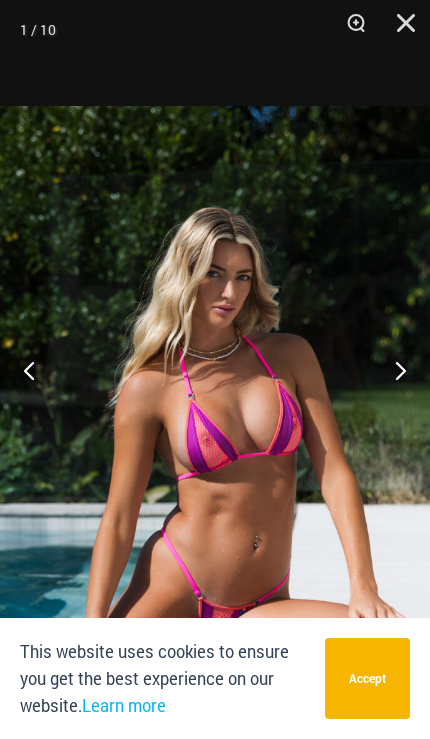 click at bounding box center [349, 30] 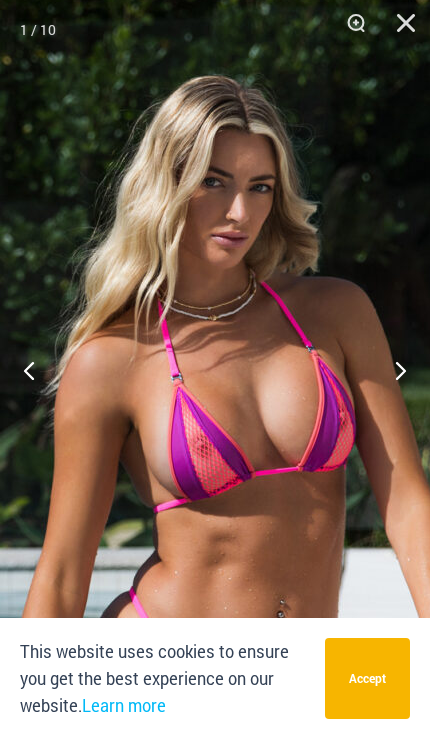 click at bounding box center [349, 30] 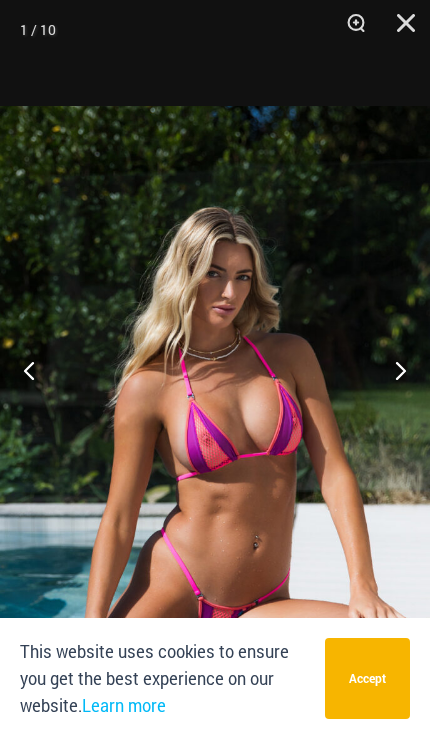 click at bounding box center (349, 30) 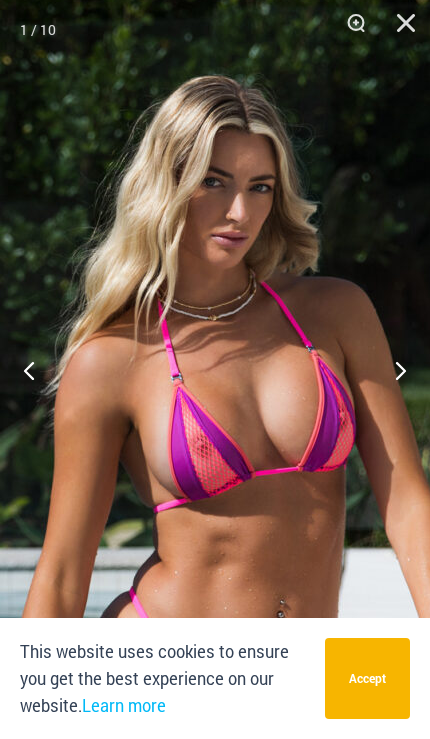 click at bounding box center (399, 30) 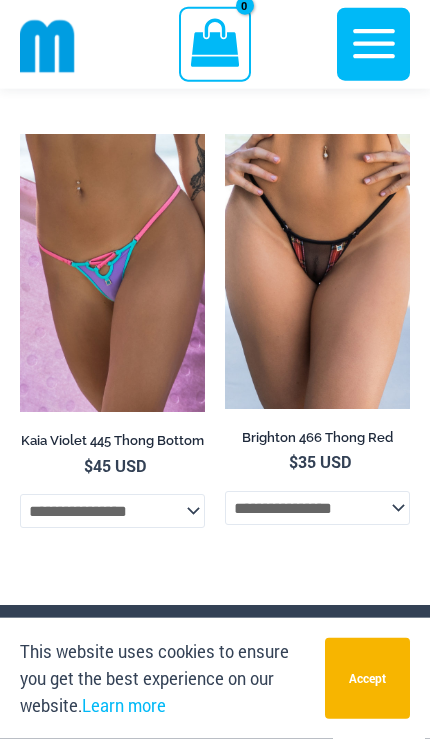 scroll, scrollTop: 8773, scrollLeft: 0, axis: vertical 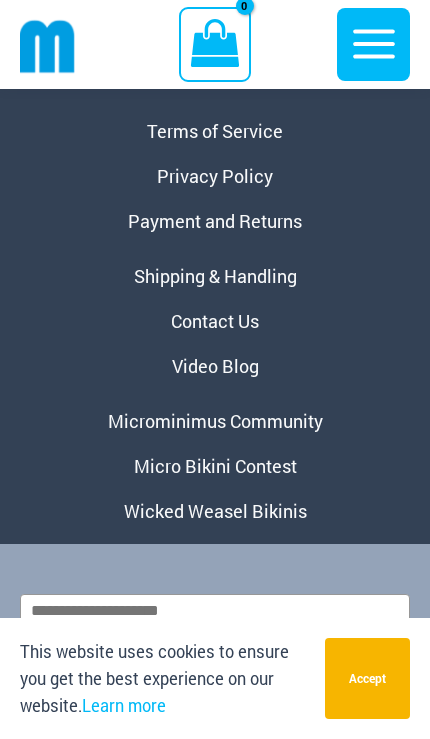 click on "About Microminimus" at bounding box center [215, 76] 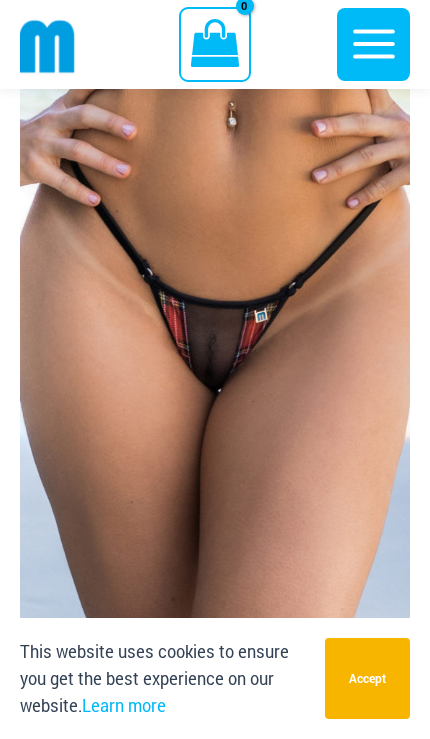 scroll, scrollTop: 168, scrollLeft: 0, axis: vertical 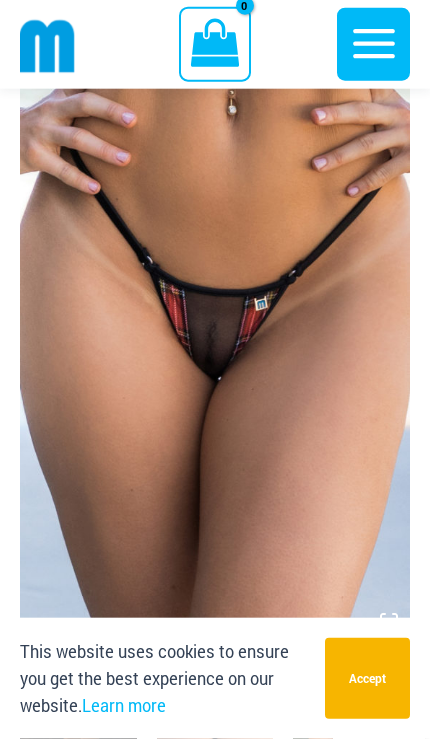 click at bounding box center [215, 353] 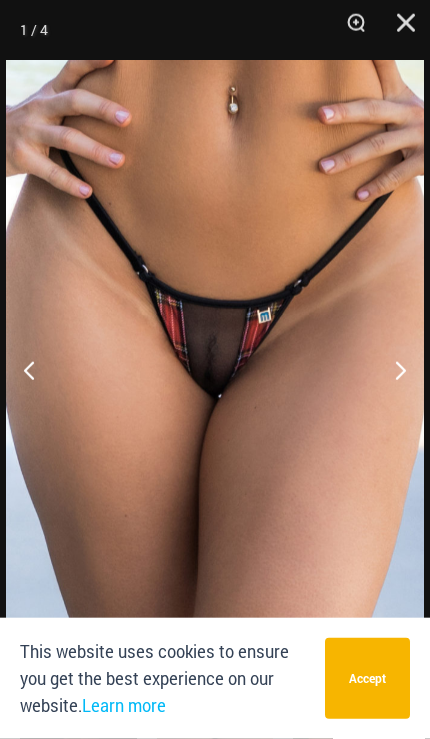 click at bounding box center (349, 30) 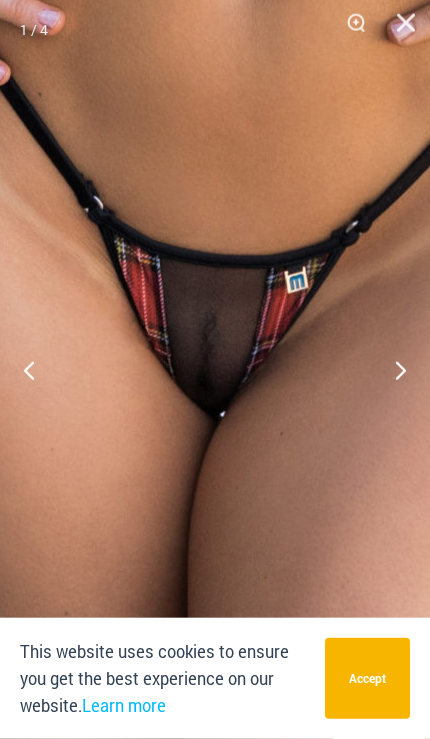 click at bounding box center (349, 30) 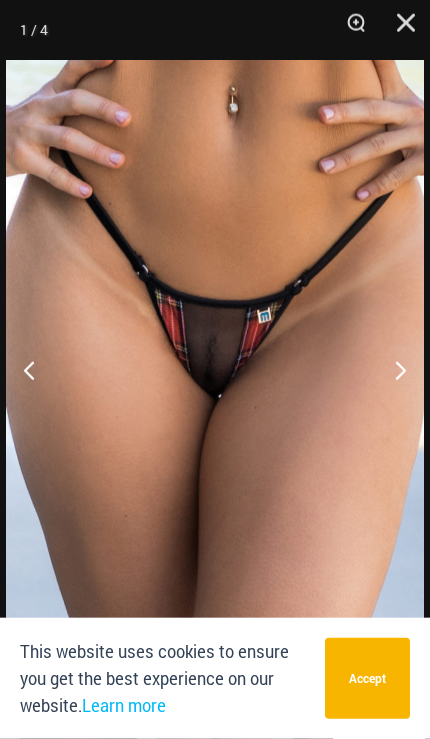 click at bounding box center [399, 30] 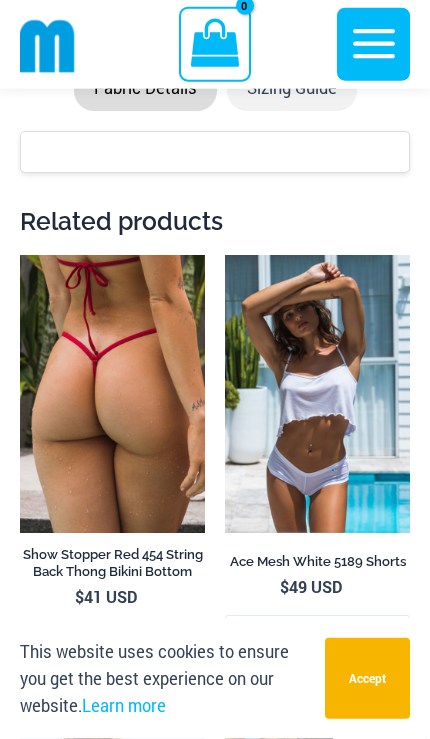 scroll, scrollTop: 1801, scrollLeft: 0, axis: vertical 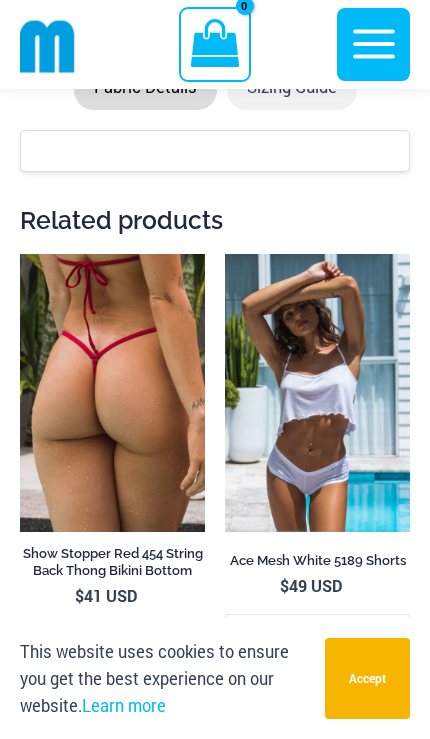 click at bounding box center (20, 254) 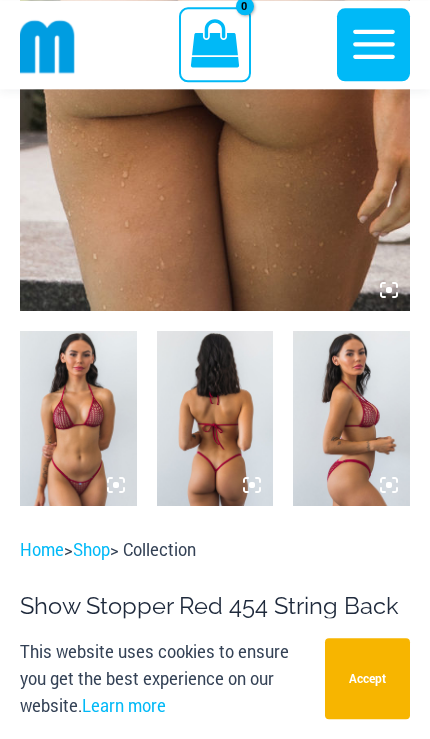 scroll, scrollTop: 535, scrollLeft: 0, axis: vertical 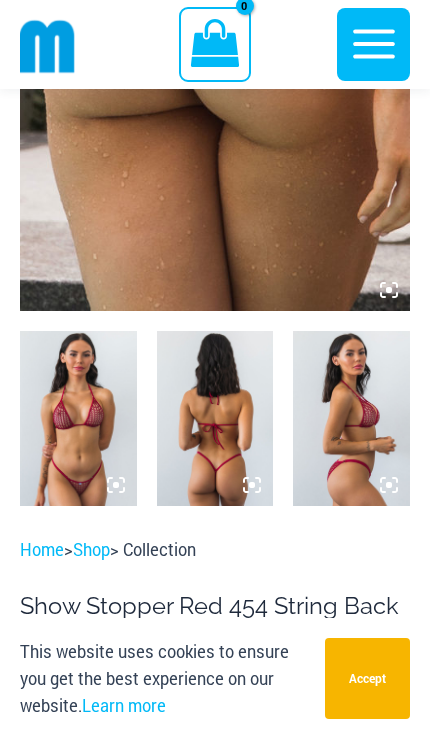 click at bounding box center [78, 418] 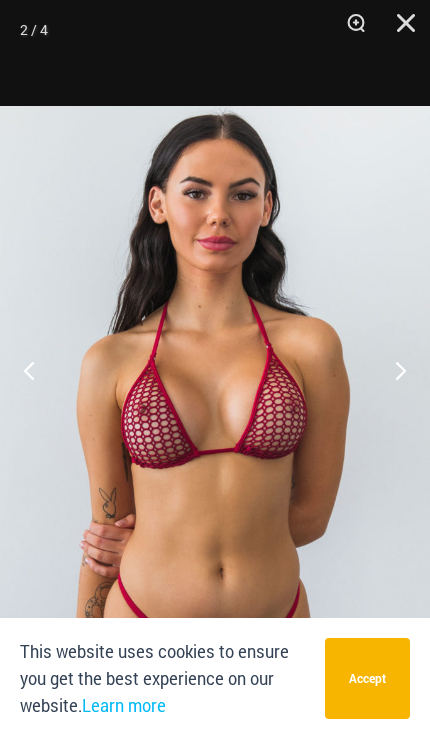 click at bounding box center [349, 30] 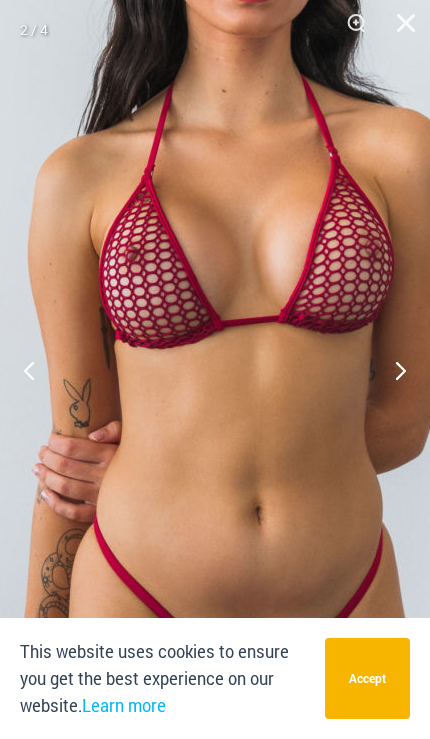 click at bounding box center (399, 30) 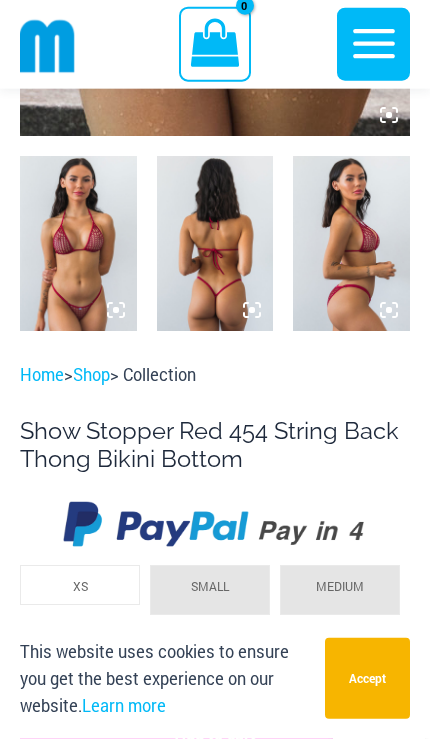 scroll, scrollTop: 711, scrollLeft: 0, axis: vertical 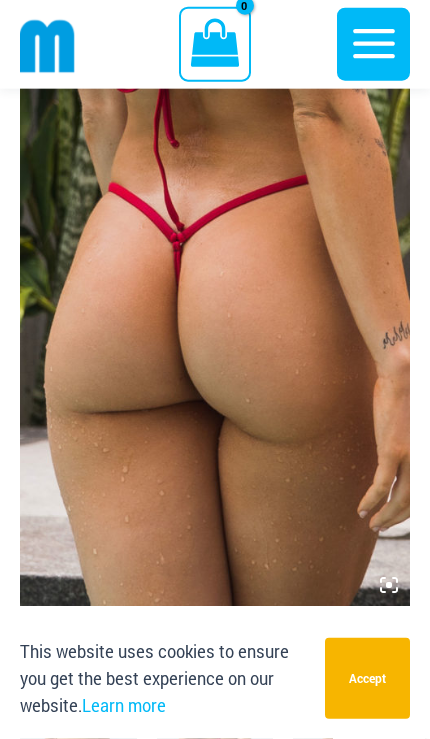 click at bounding box center (215, 313) 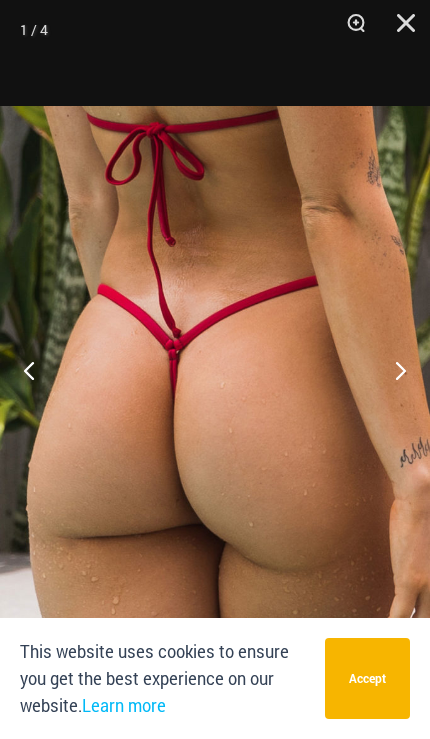 click at bounding box center (349, 30) 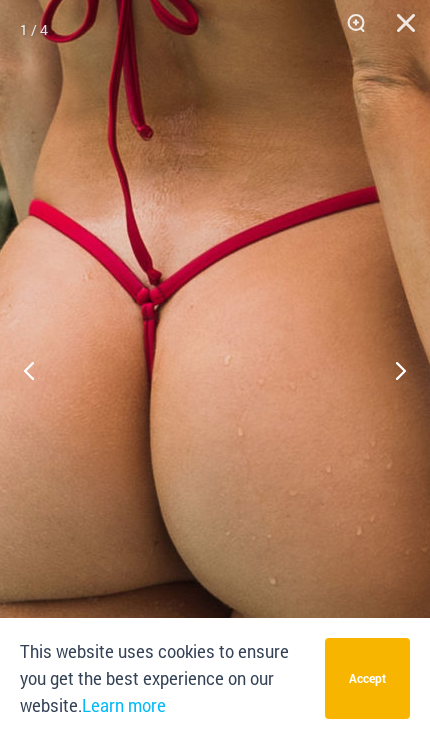 click at bounding box center (399, 30) 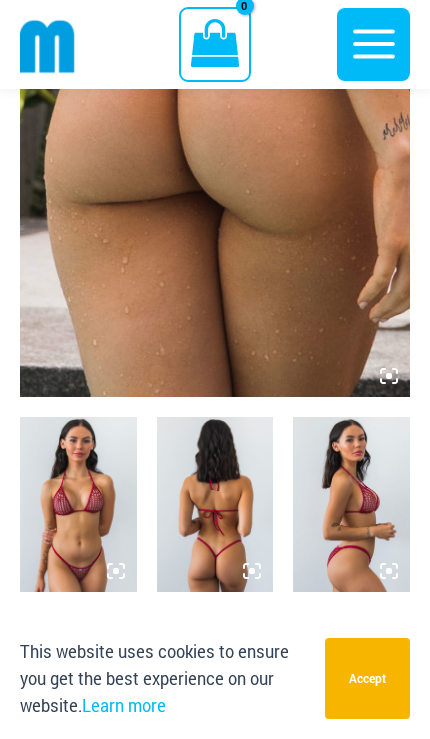 scroll, scrollTop: 450, scrollLeft: 0, axis: vertical 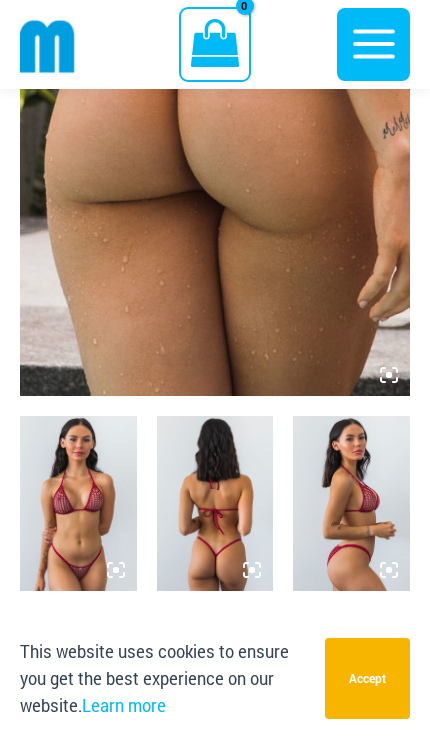 click at bounding box center (215, 503) 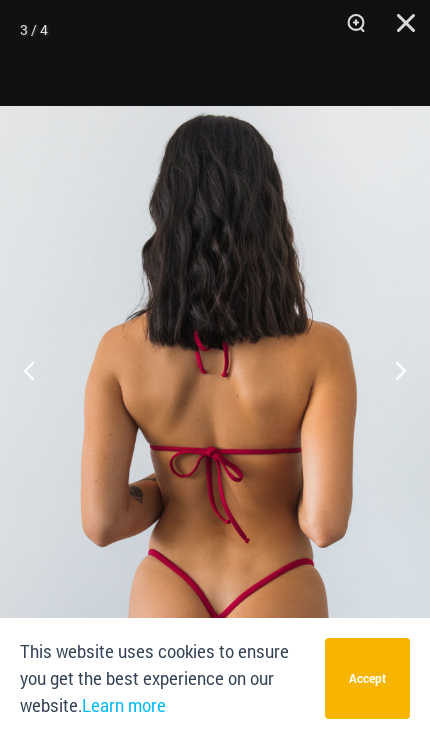 click at bounding box center (349, 30) 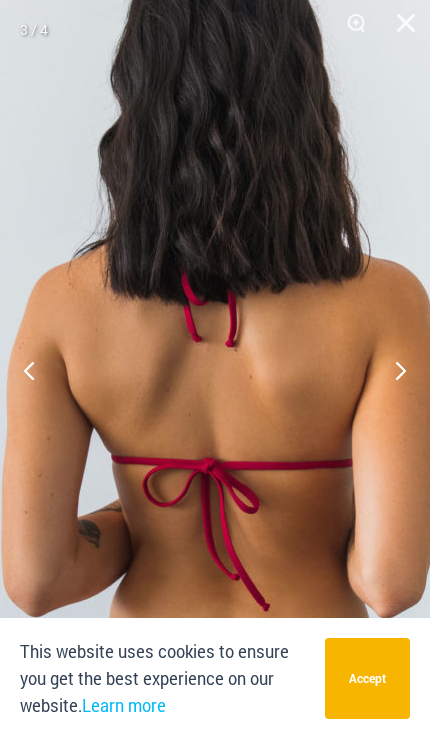 click at bounding box center (215, 428) 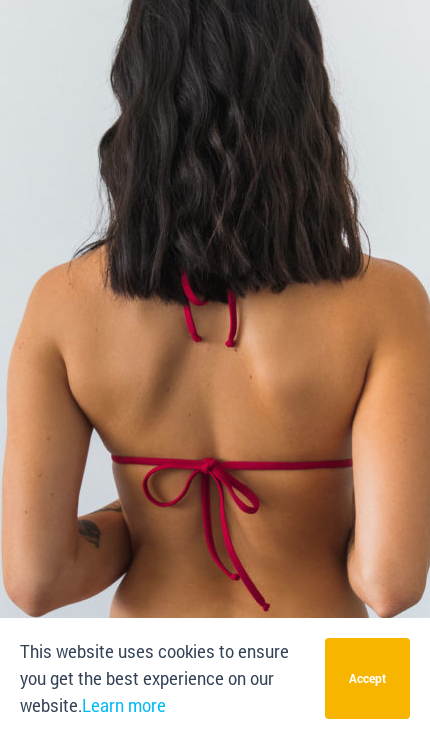 click at bounding box center (215, 428) 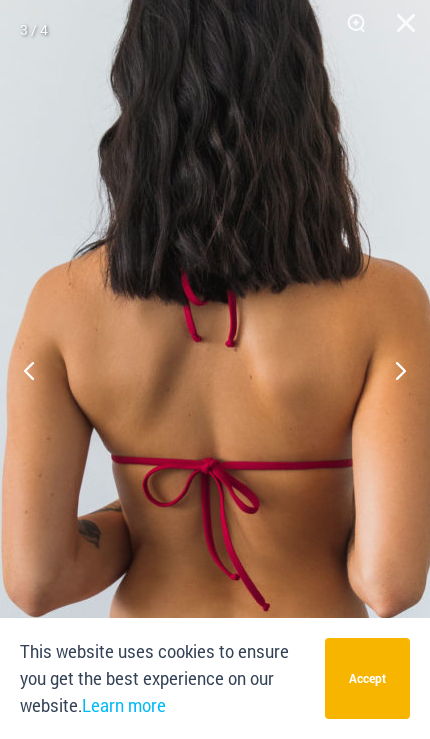 click at bounding box center (399, 30) 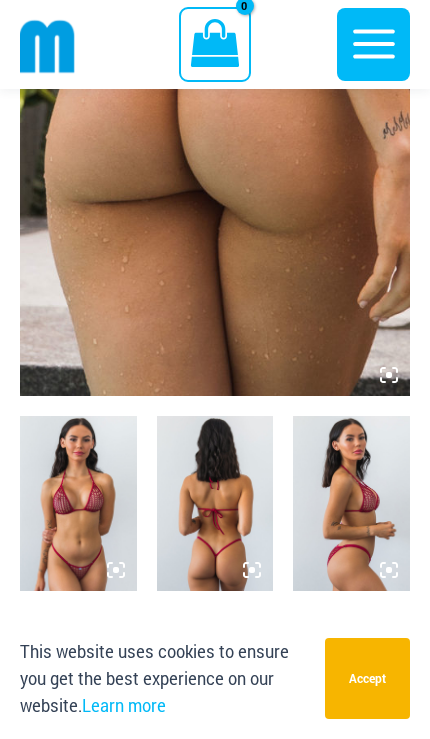 click at bounding box center (351, 503) 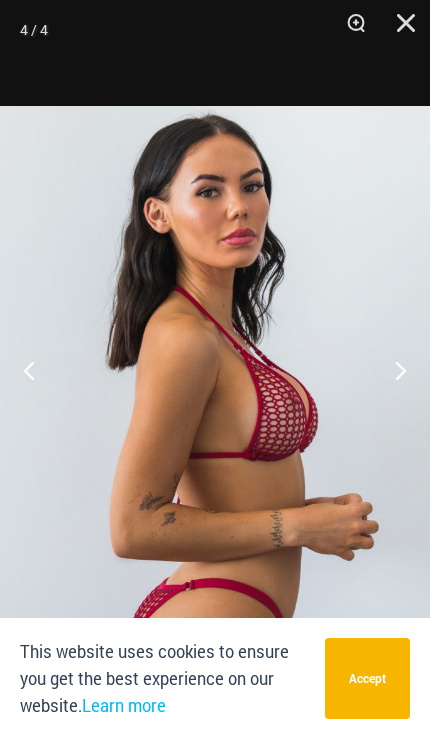 click at bounding box center [399, 30] 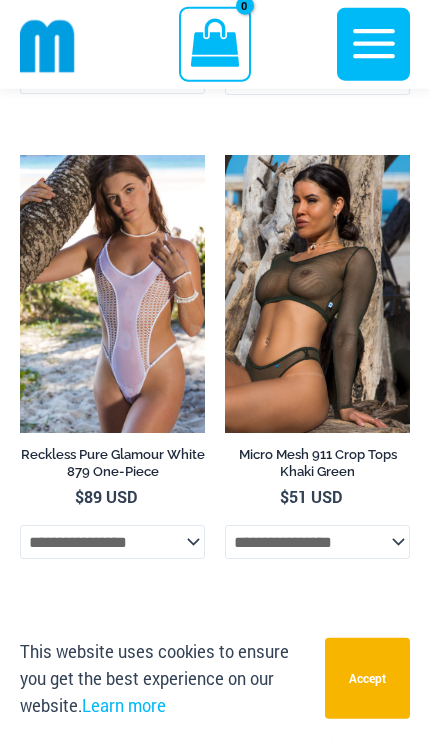 scroll, scrollTop: 4443, scrollLeft: 0, axis: vertical 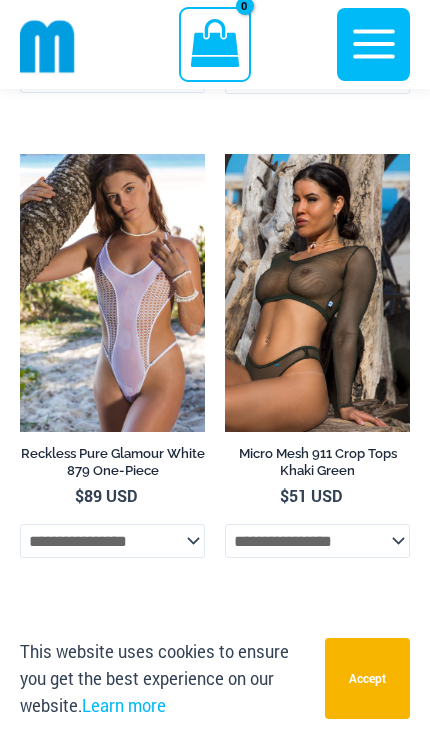 click at bounding box center [20, 154] 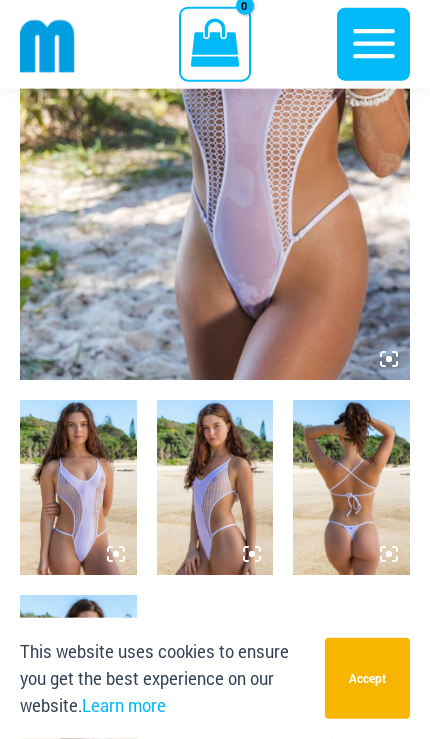 scroll, scrollTop: 467, scrollLeft: 0, axis: vertical 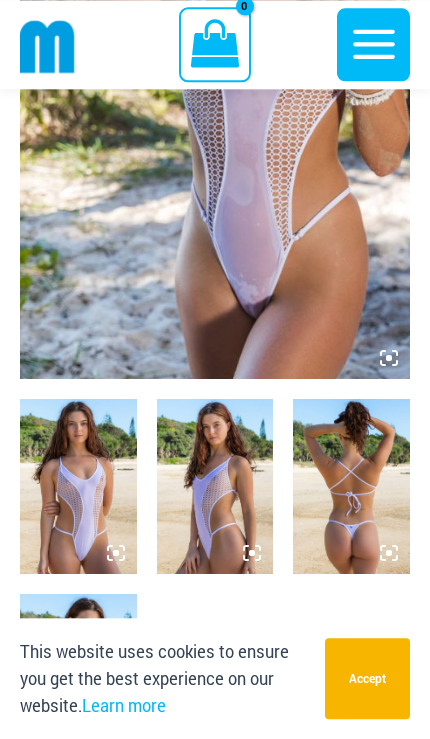 click at bounding box center [78, 486] 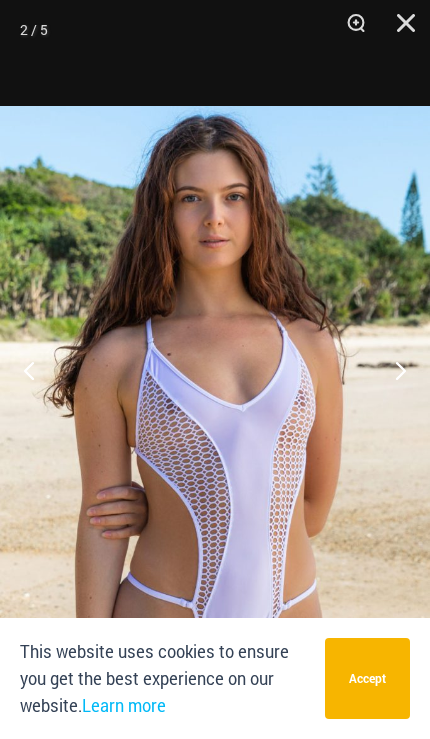 click at bounding box center [349, 30] 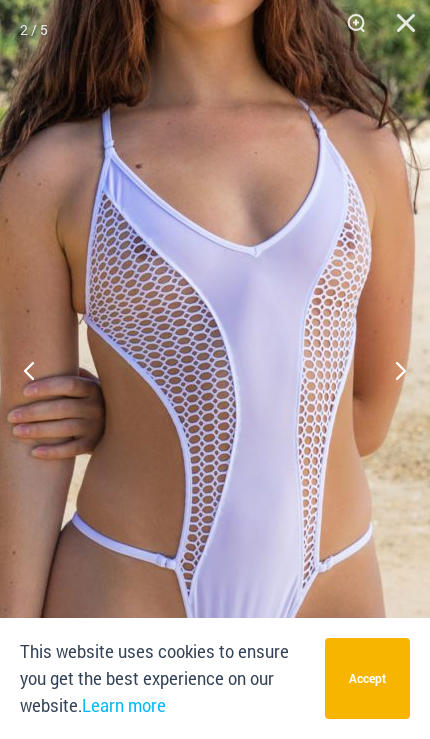 click at bounding box center [399, 30] 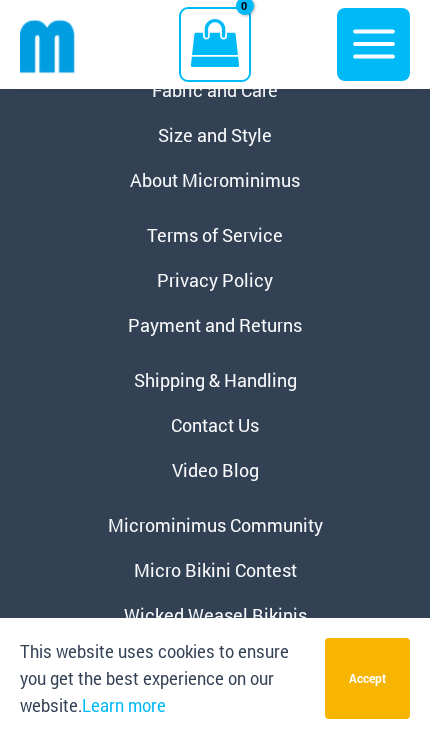 scroll, scrollTop: 8597, scrollLeft: 0, axis: vertical 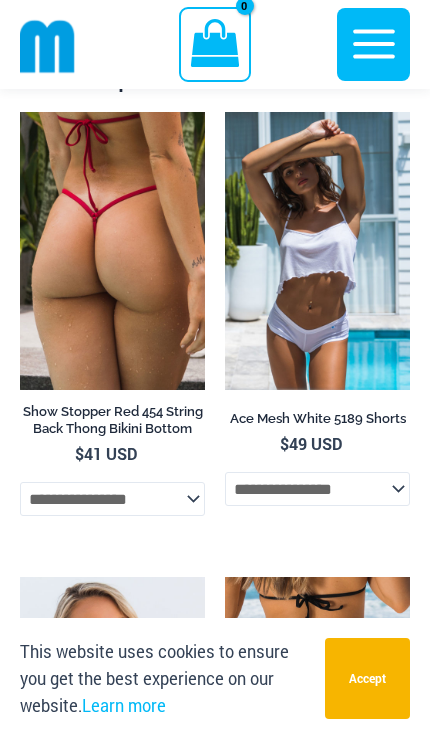 click at bounding box center (20, 112) 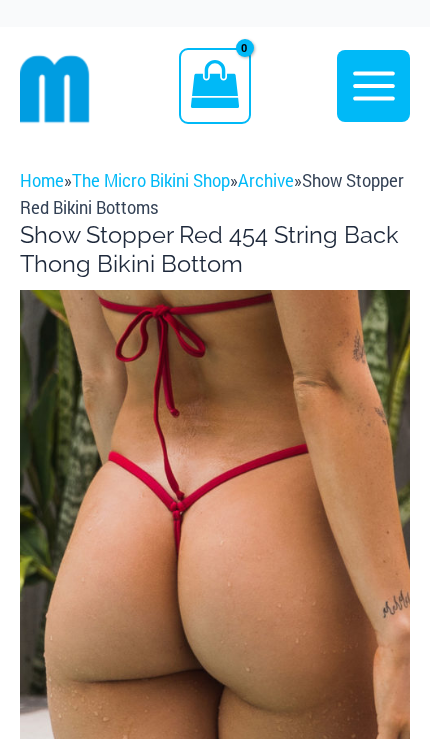 scroll, scrollTop: 0, scrollLeft: 0, axis: both 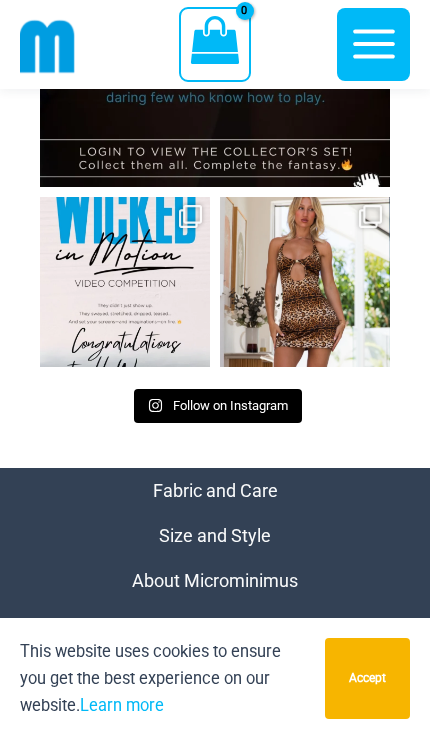 click 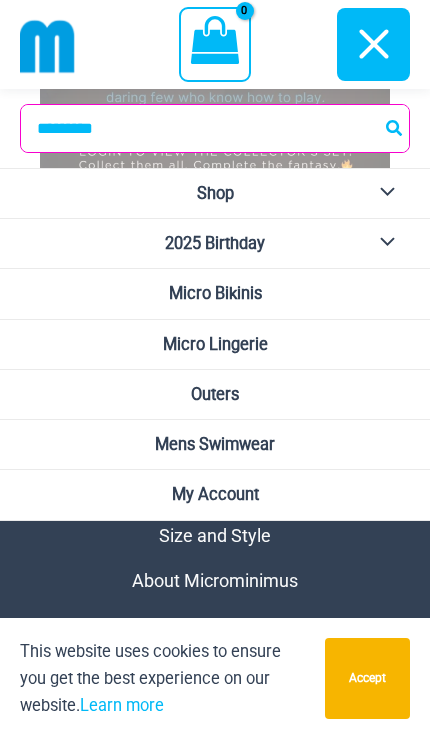 click 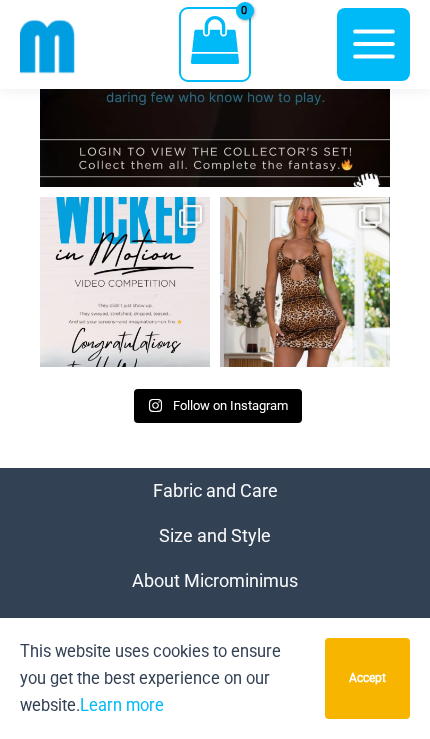 click at bounding box center (47, 46) 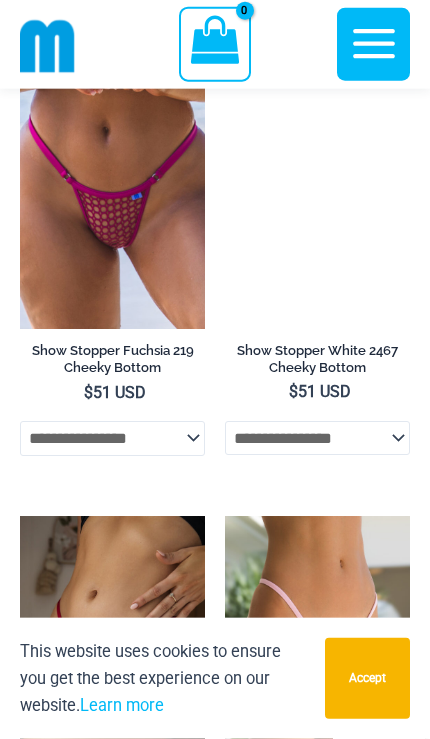 scroll, scrollTop: 6116, scrollLeft: 0, axis: vertical 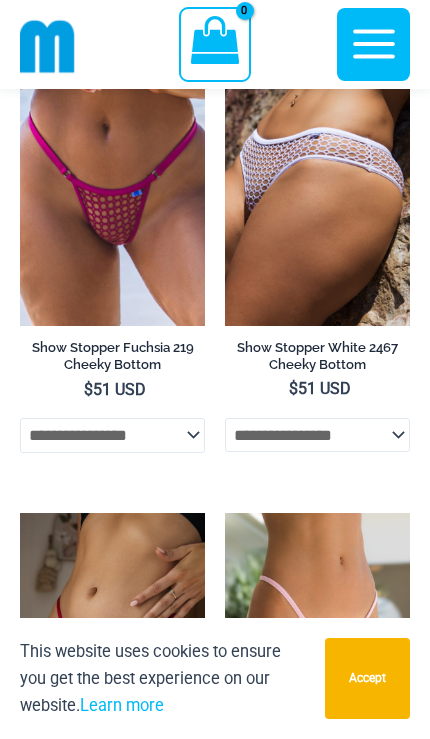 click at bounding box center (225, 48) 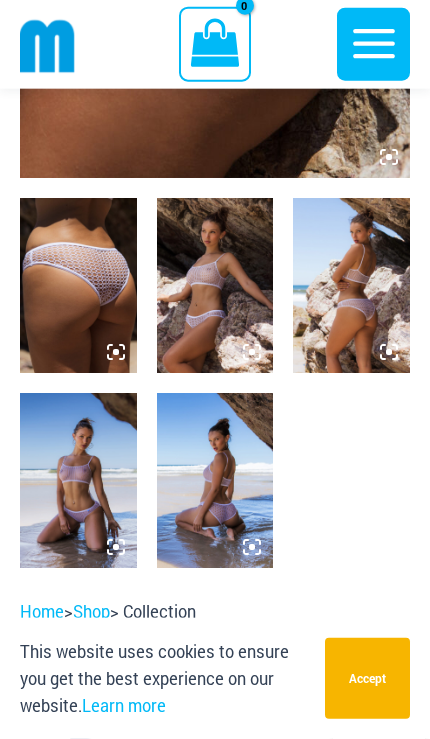 scroll, scrollTop: 670, scrollLeft: 0, axis: vertical 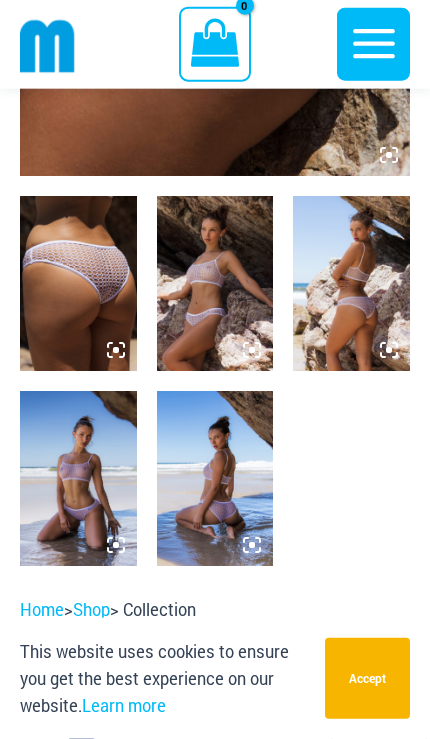click at bounding box center (215, 283) 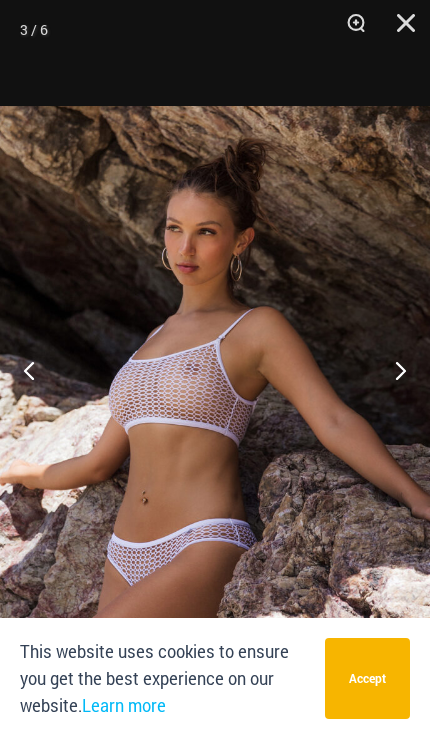 click at bounding box center [399, 30] 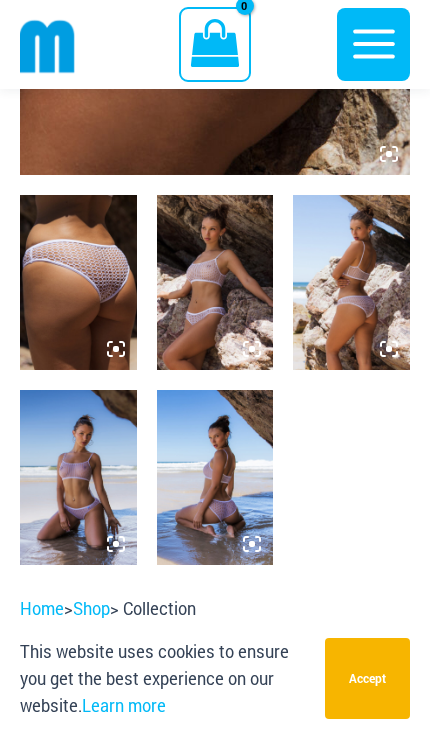click at bounding box center [78, 477] 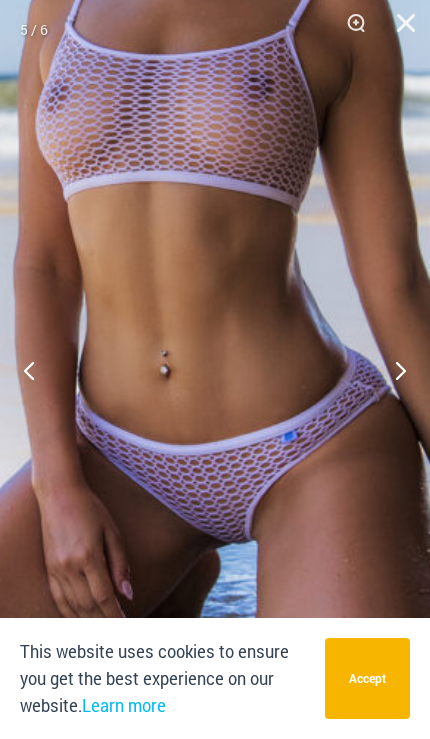click at bounding box center (349, 30) 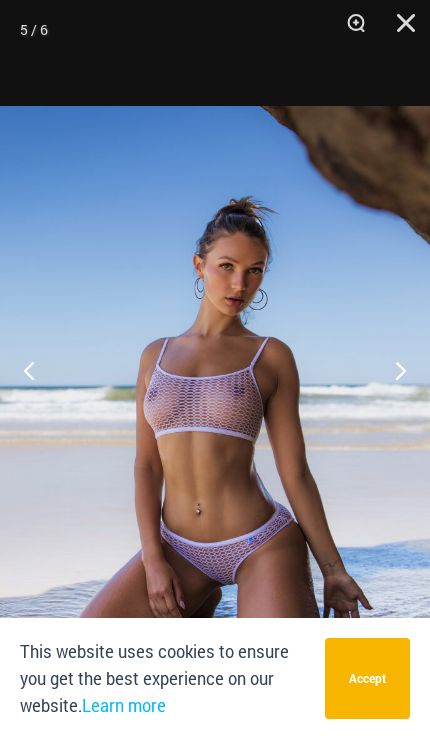 click at bounding box center (392, 370) 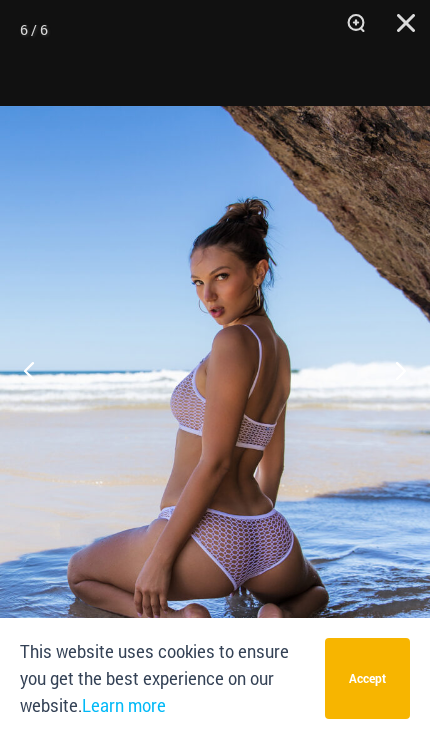 click at bounding box center [399, 30] 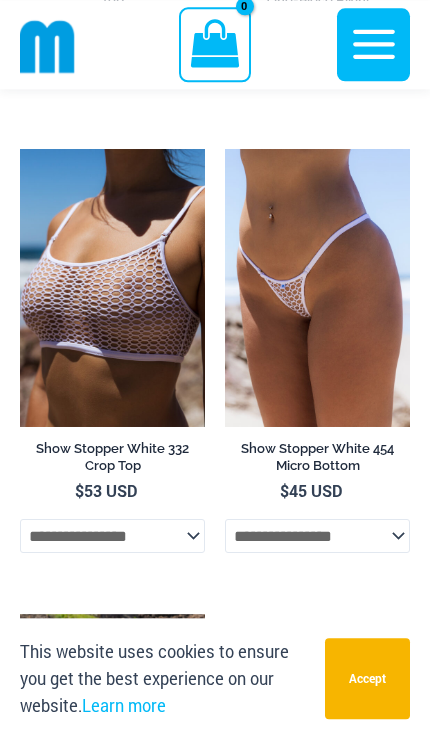 scroll, scrollTop: 2796, scrollLeft: 0, axis: vertical 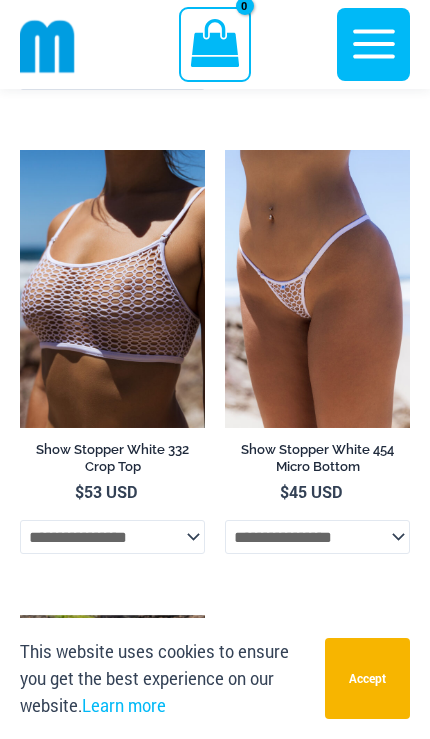 click at bounding box center [225, 150] 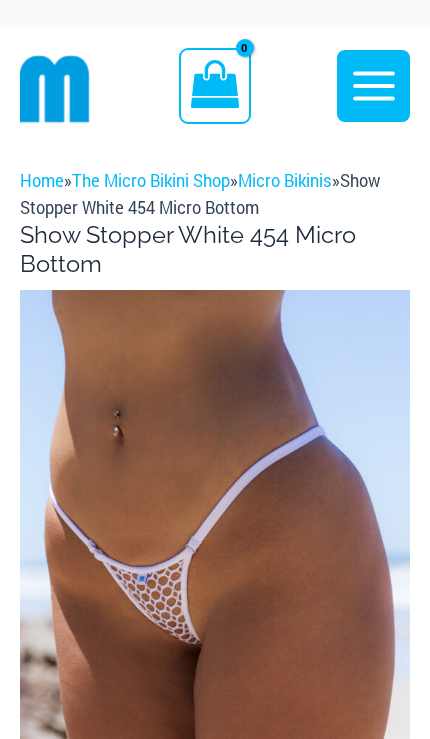scroll, scrollTop: 0, scrollLeft: 0, axis: both 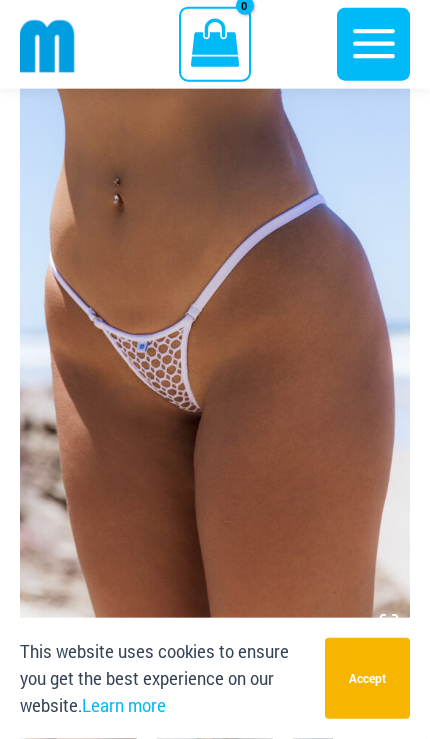 click at bounding box center [215, 350] 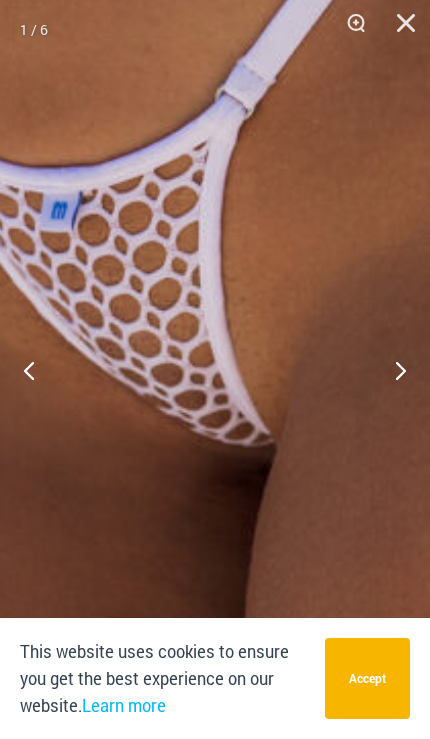 click at bounding box center [399, 30] 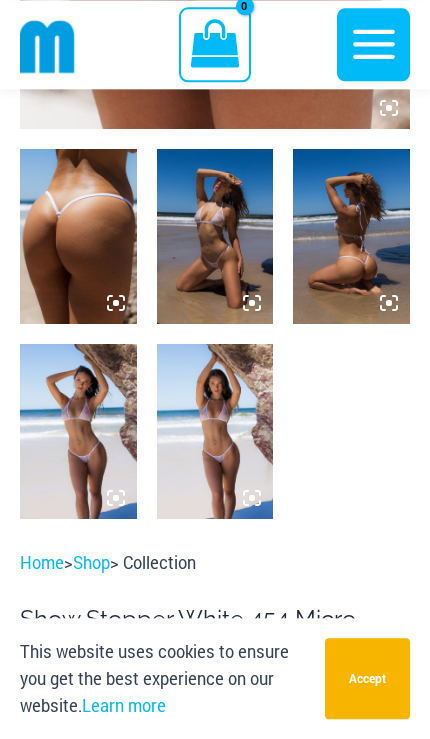 scroll, scrollTop: 729, scrollLeft: 0, axis: vertical 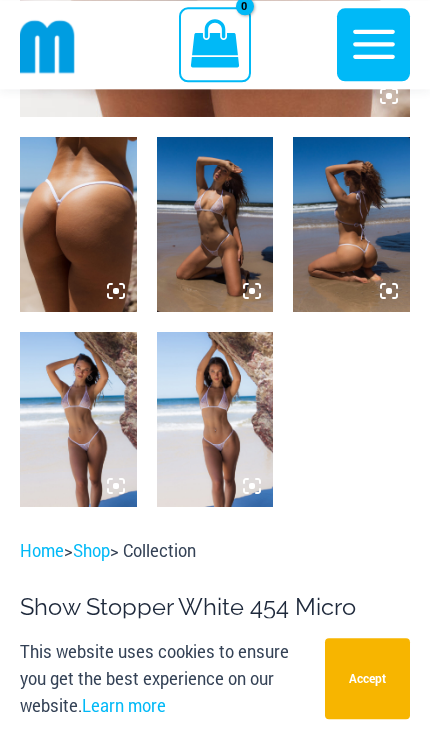 click at bounding box center [215, 224] 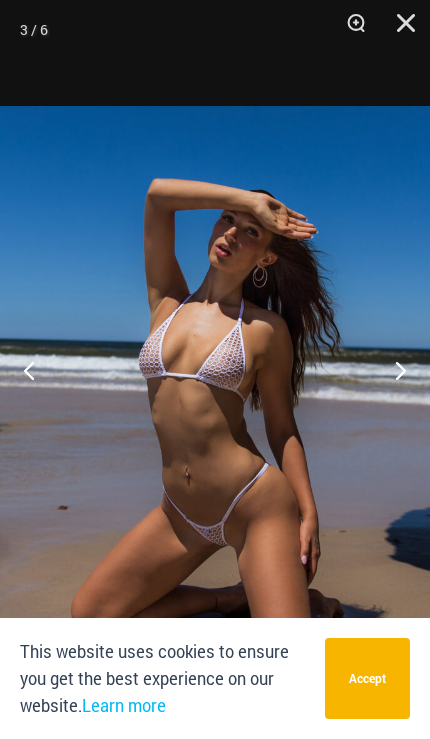 click at bounding box center [349, 30] 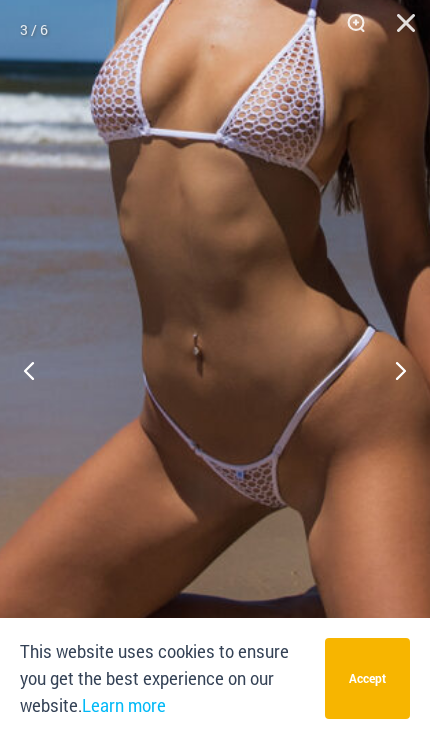 click at bounding box center (399, 30) 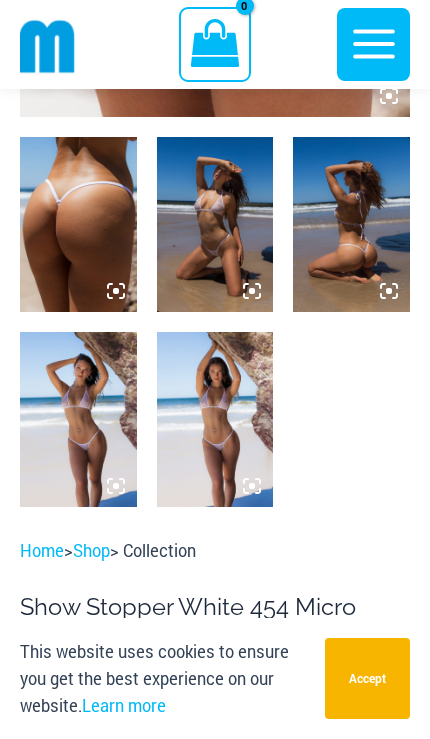 click at bounding box center (78, 419) 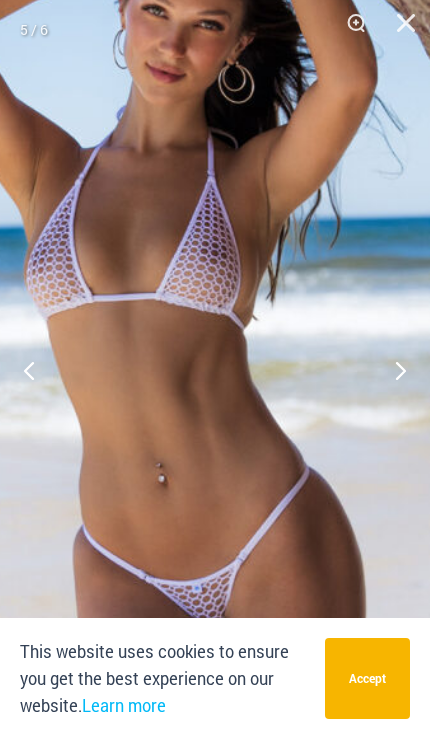 click at bounding box center [399, 30] 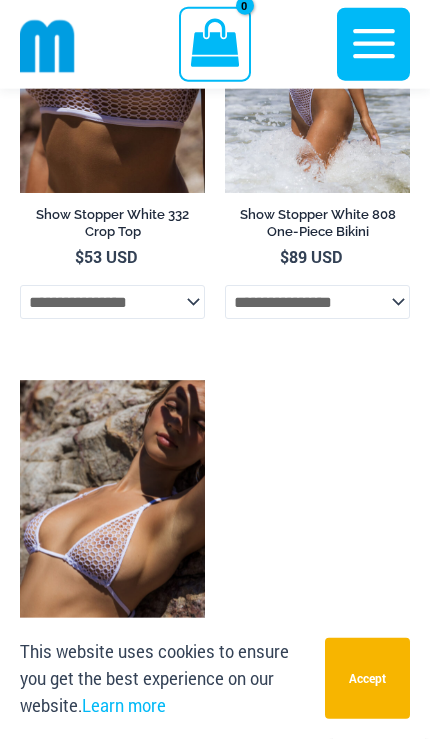 scroll, scrollTop: 3055, scrollLeft: 0, axis: vertical 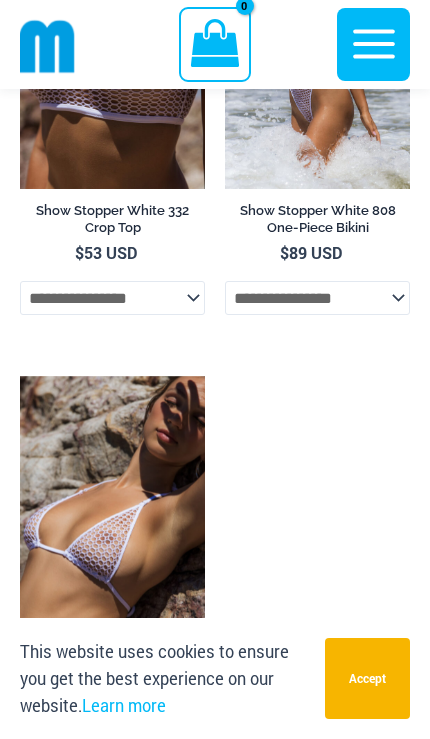 click at bounding box center [20, 376] 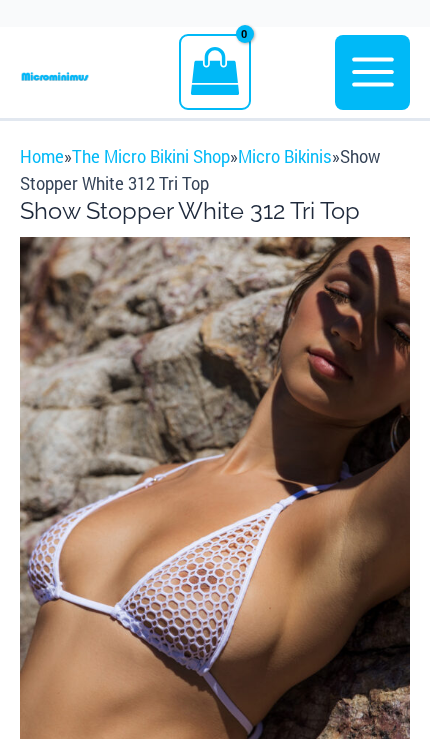 scroll, scrollTop: 0, scrollLeft: 0, axis: both 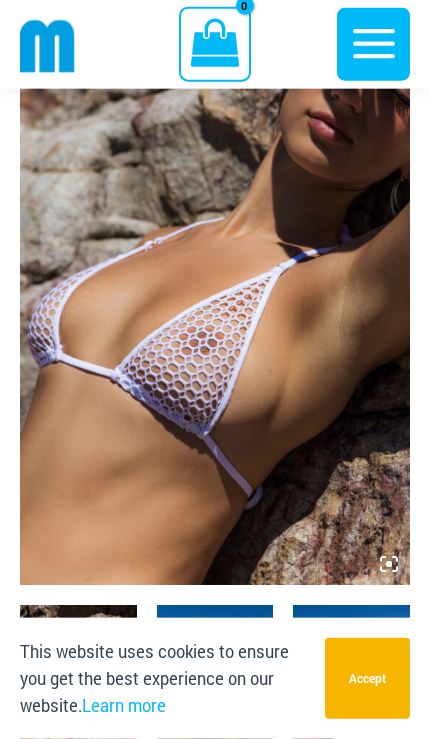 click at bounding box center [215, 292] 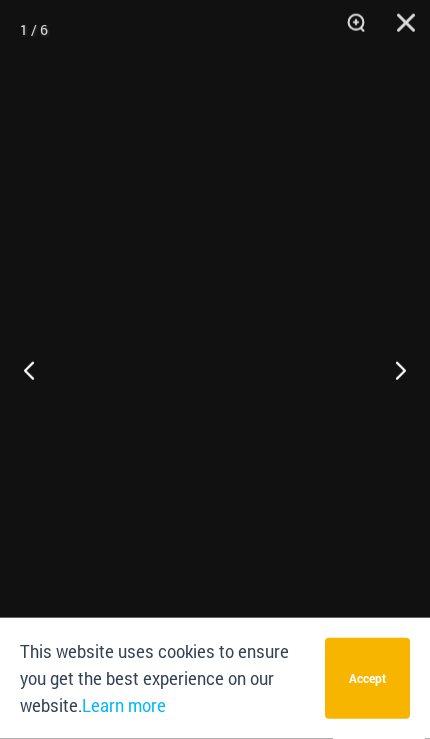 scroll, scrollTop: 234, scrollLeft: 0, axis: vertical 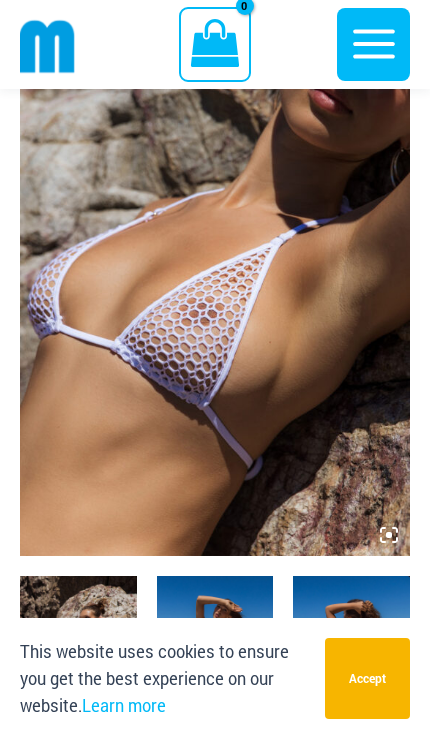 click at bounding box center [215, 263] 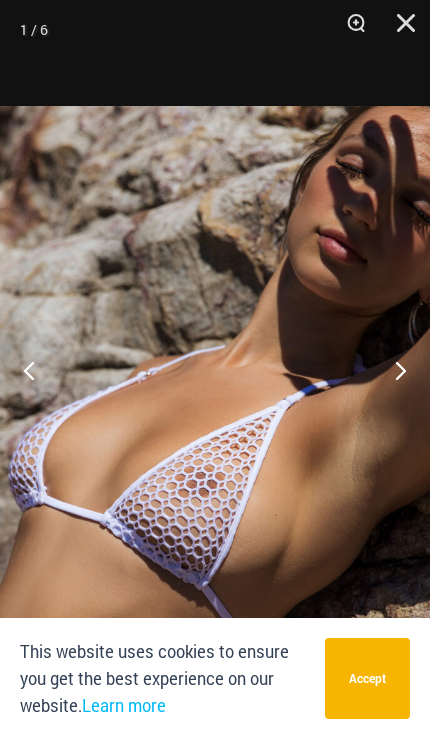 click at bounding box center [399, 30] 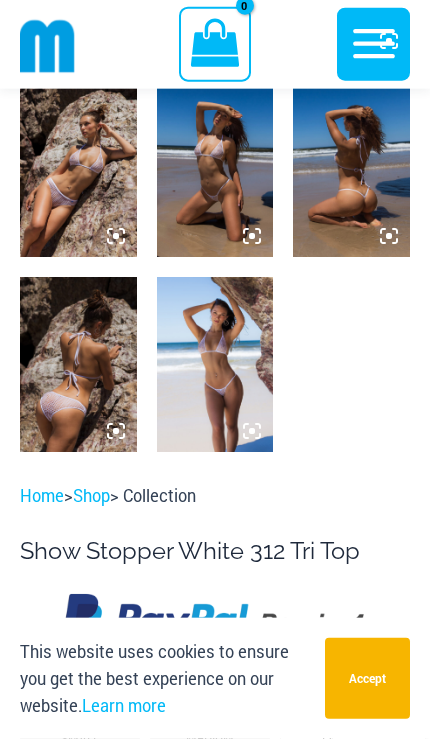 scroll, scrollTop: 756, scrollLeft: 0, axis: vertical 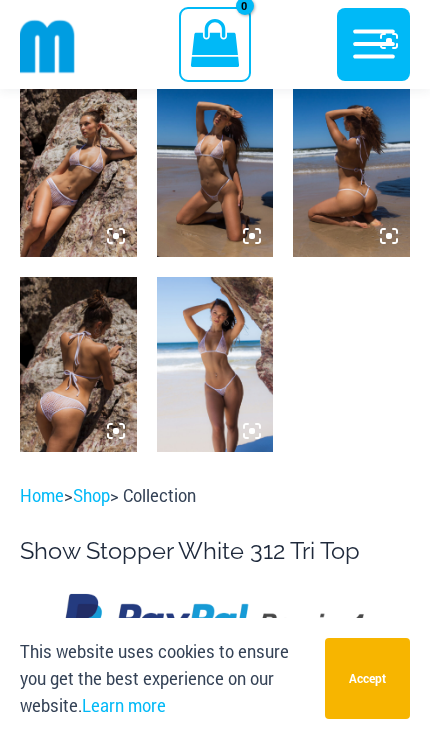 click at bounding box center (78, 169) 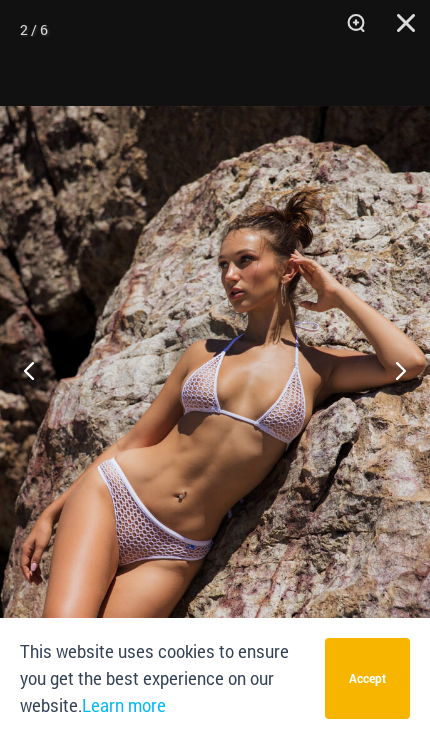 click at bounding box center (392, 370) 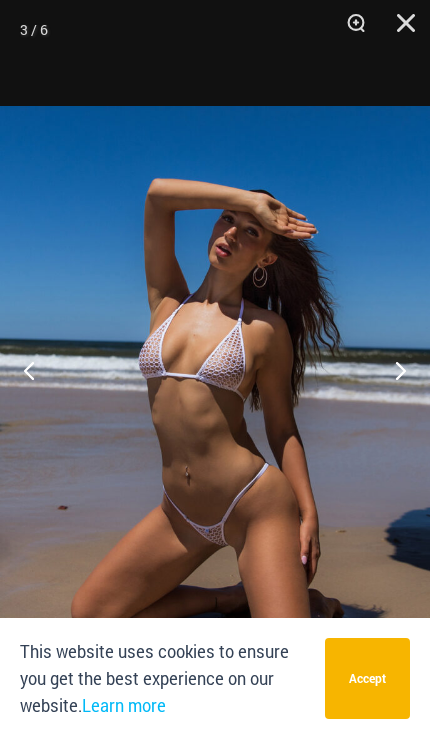 click at bounding box center [37, 370] 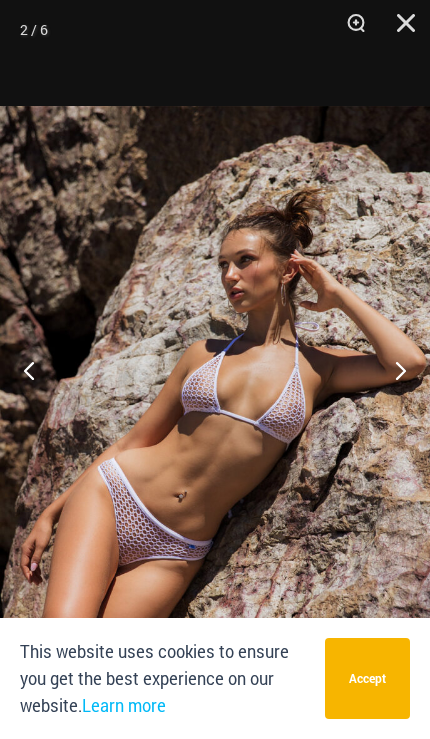 click at bounding box center [349, 30] 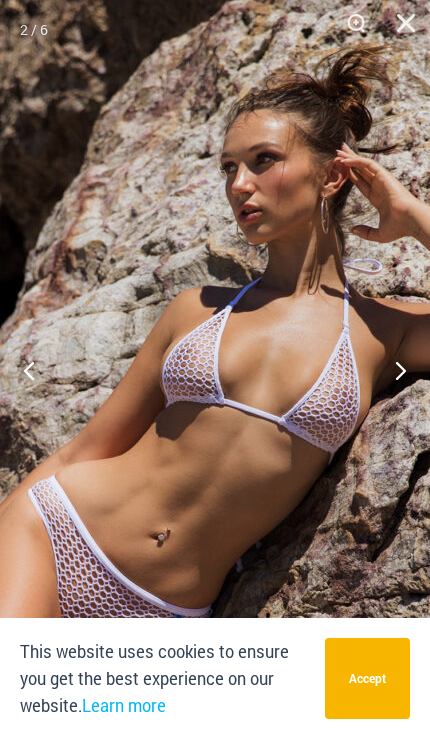 click at bounding box center [392, 370] 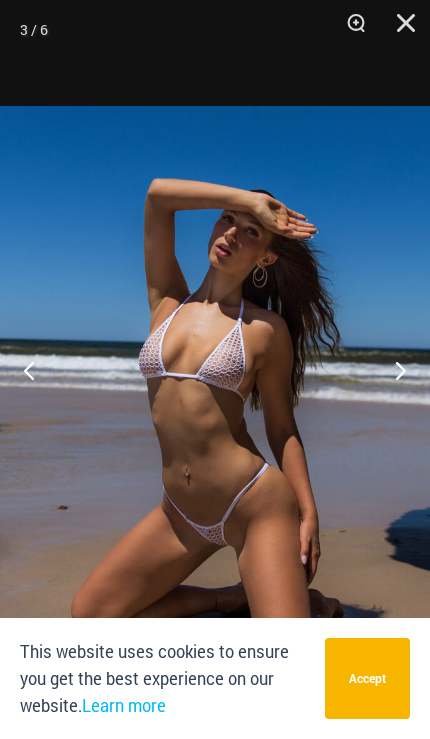 click at bounding box center [349, 30] 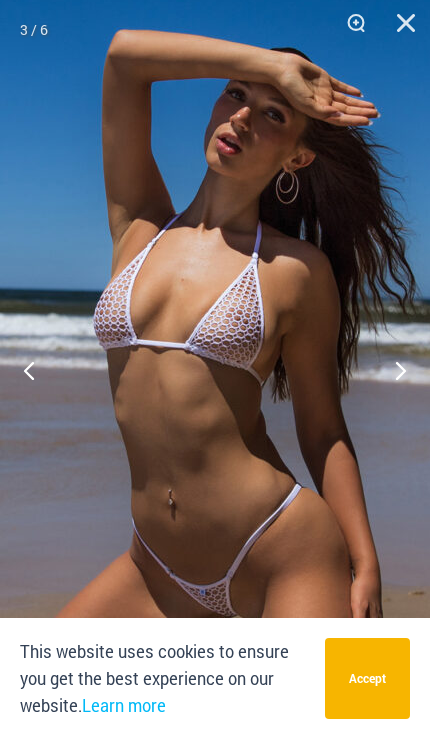 click at bounding box center [392, 370] 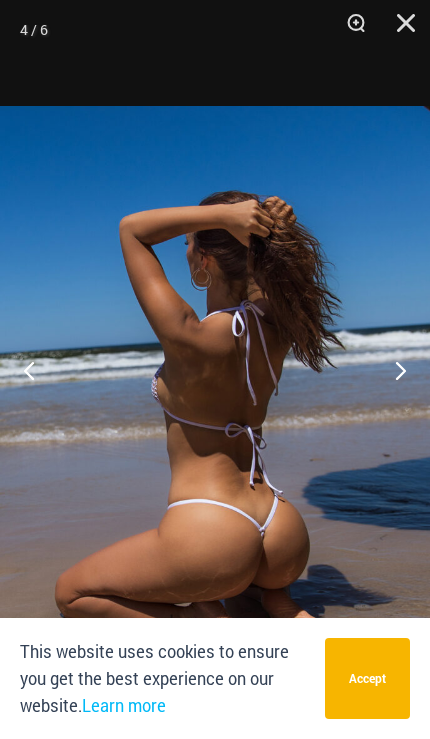 click at bounding box center [392, 370] 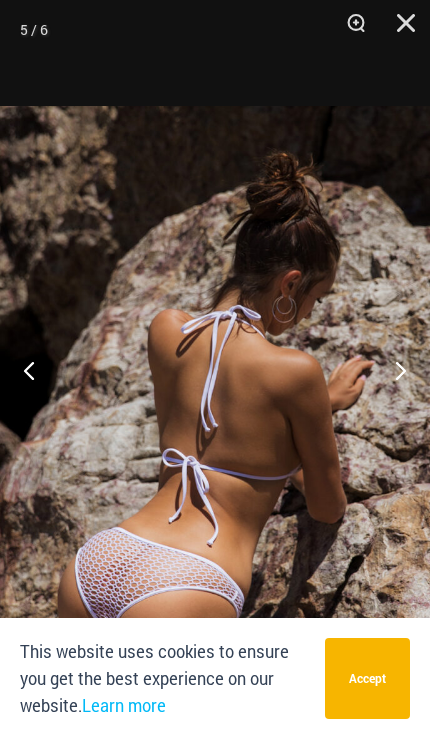 click at bounding box center (392, 370) 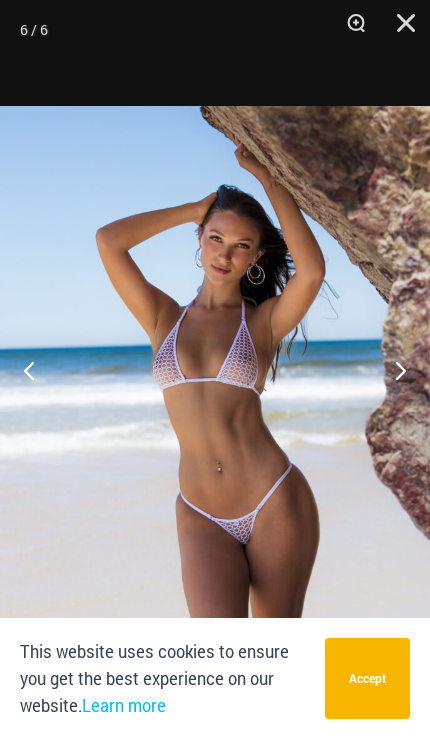 click at bounding box center (215, 428) 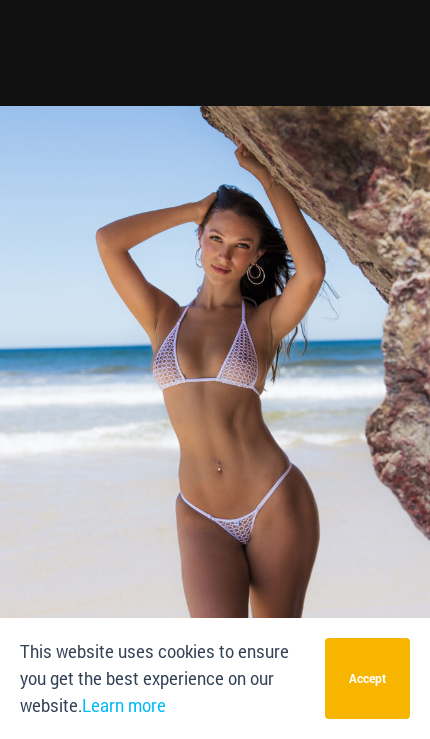 click at bounding box center (215, 428) 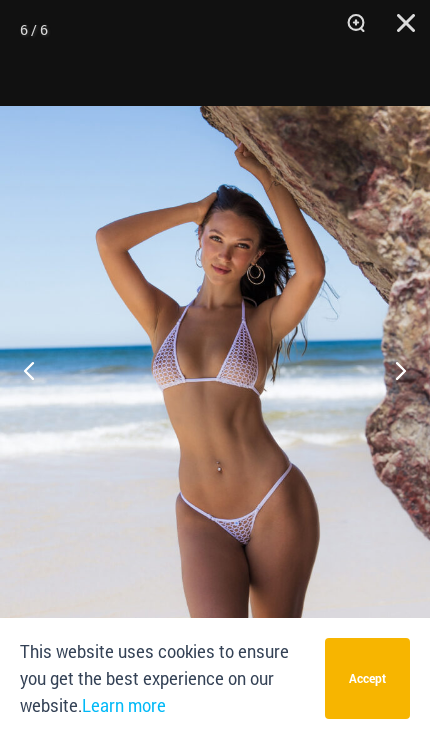click at bounding box center [349, 30] 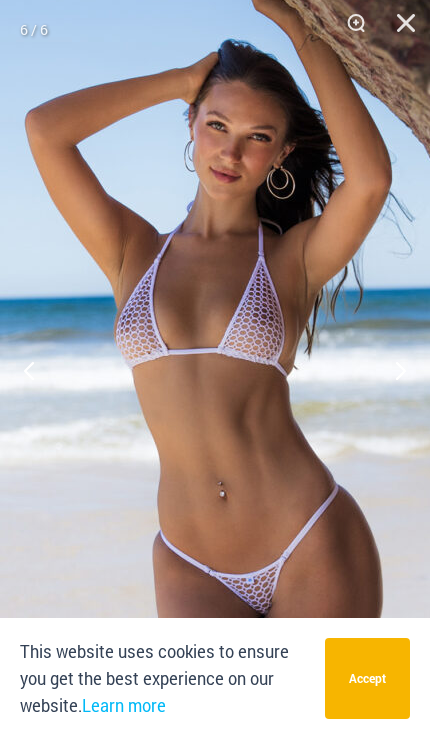 click at bounding box center [392, 370] 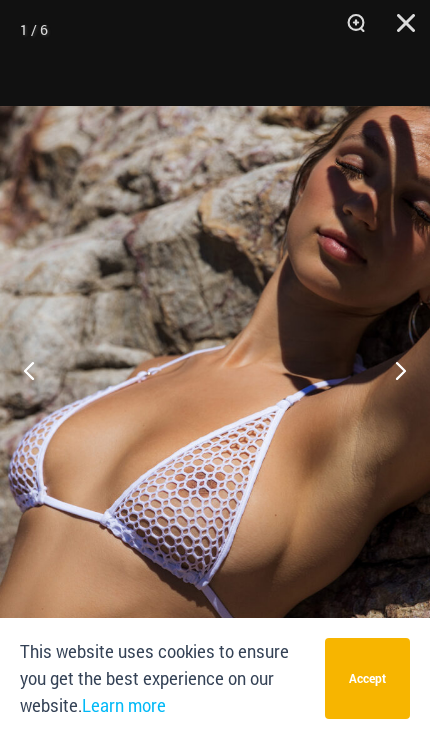 click at bounding box center [399, 30] 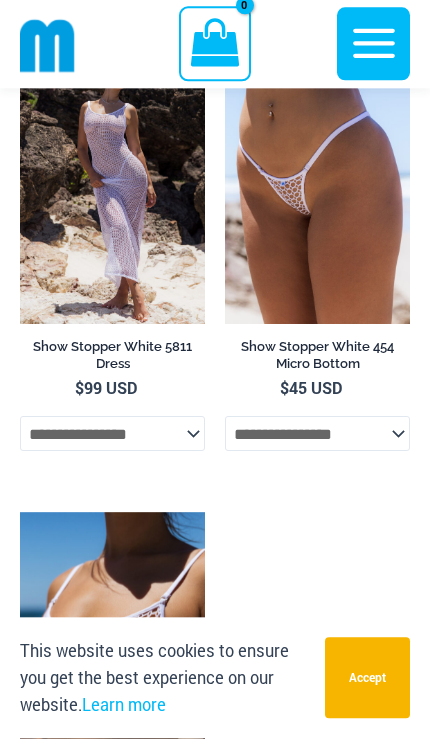 scroll, scrollTop: 2901, scrollLeft: 0, axis: vertical 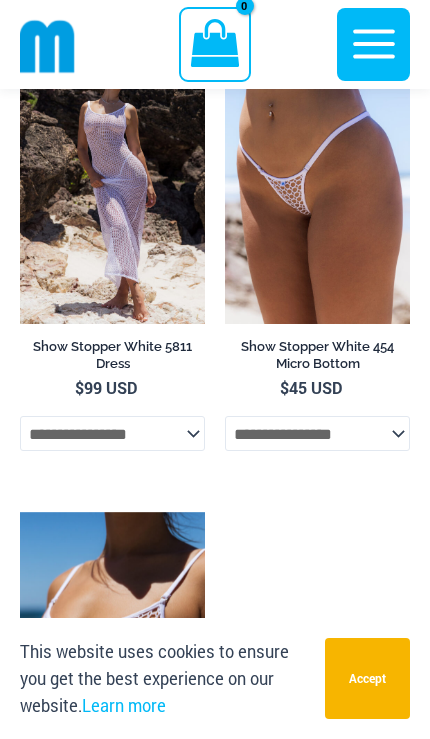 click at bounding box center [225, 47] 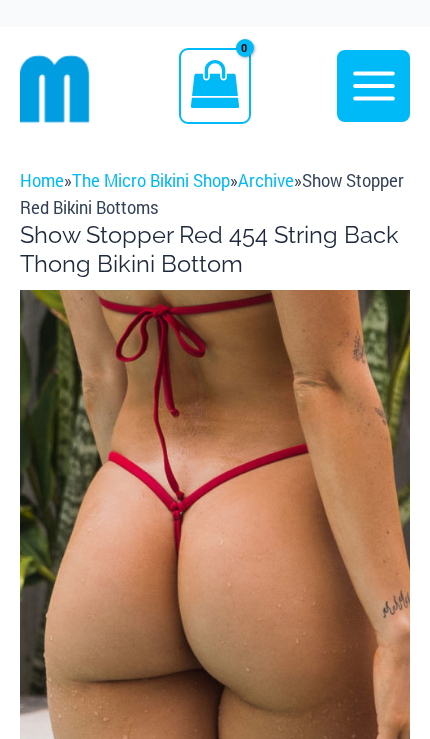 scroll, scrollTop: 0, scrollLeft: 0, axis: both 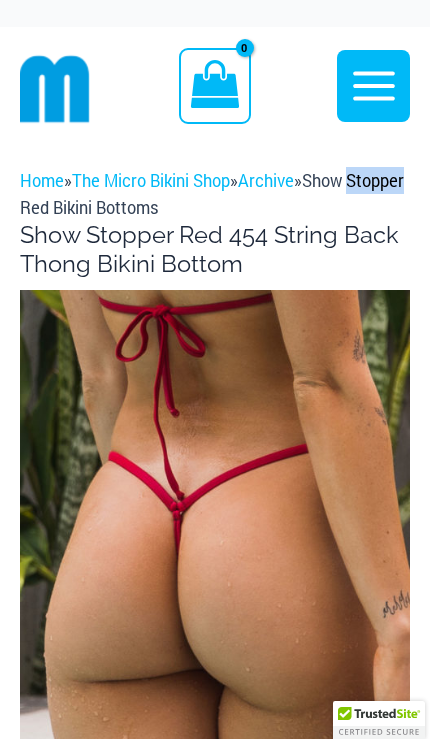 click on "Show Stopper Red 454 String Back Thong Bikini Bottom" at bounding box center [215, 249] 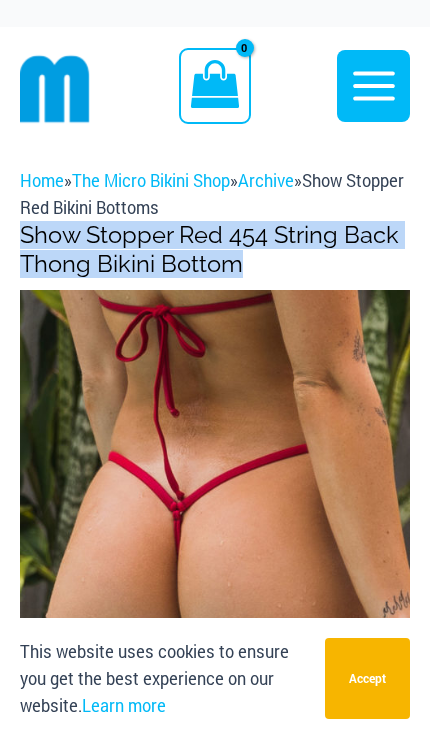copy on "Show Stopper Red 454 String Back Thong Bikini Bottom" 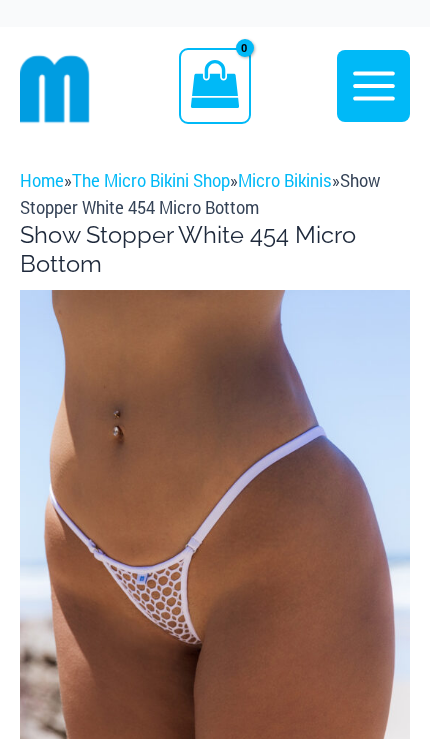 scroll, scrollTop: 0, scrollLeft: 0, axis: both 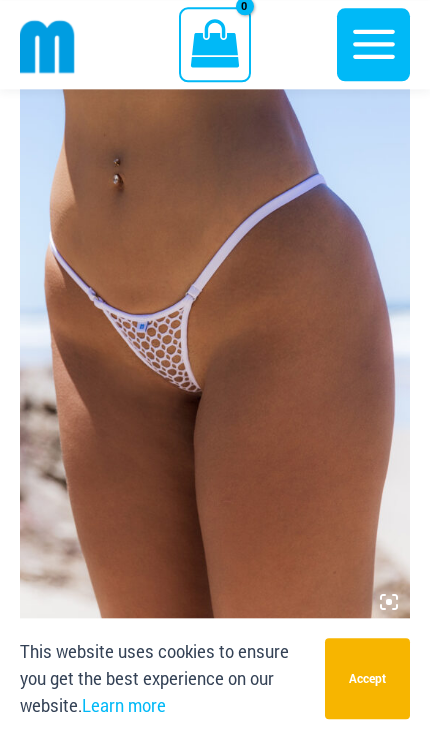 click at bounding box center (215, 330) 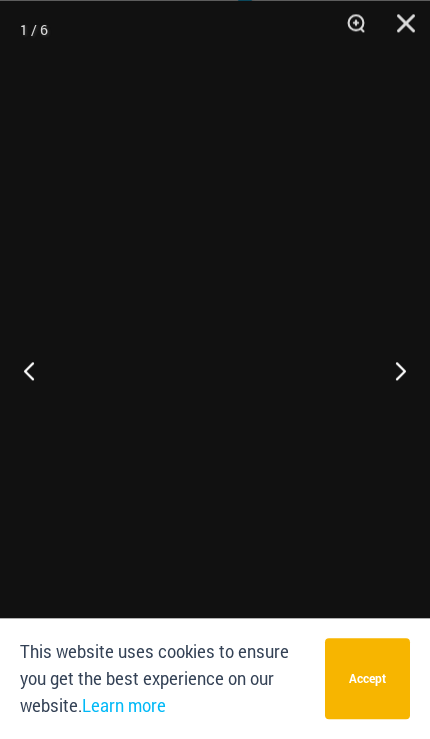 scroll, scrollTop: 223, scrollLeft: 0, axis: vertical 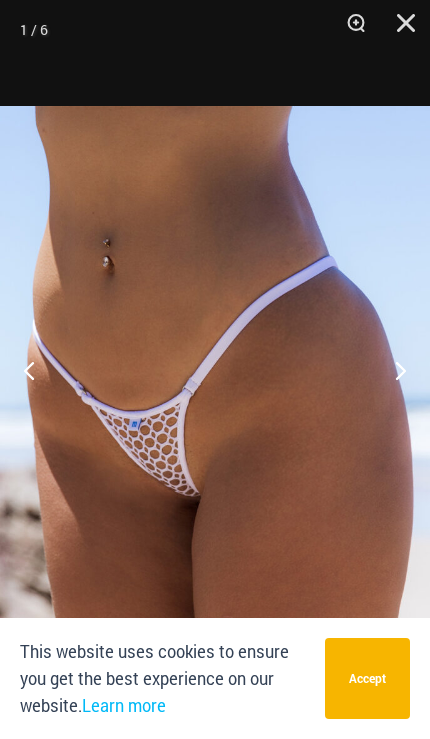 click at bounding box center [349, 30] 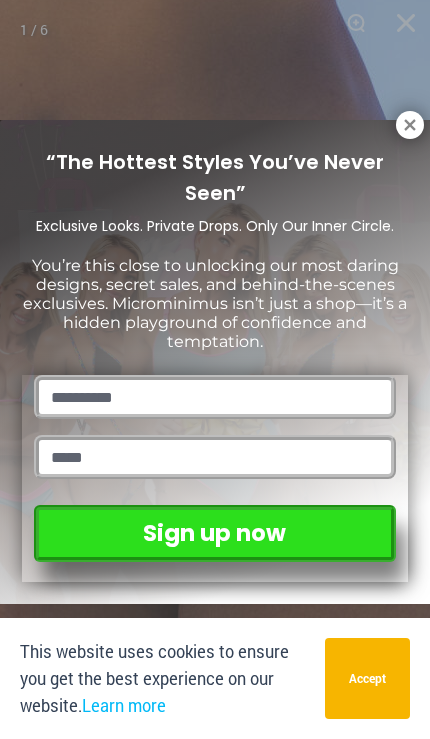click 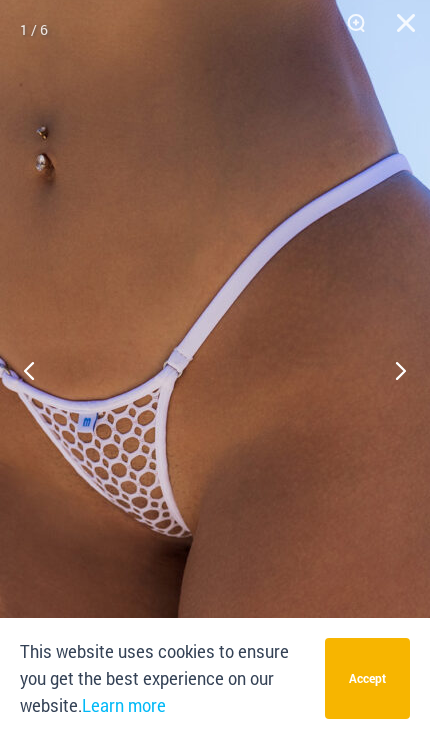 click at bounding box center (399, 30) 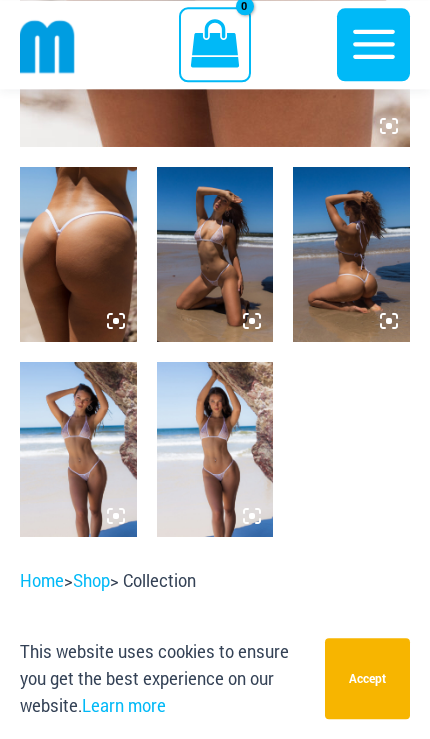 scroll, scrollTop: 697, scrollLeft: 0, axis: vertical 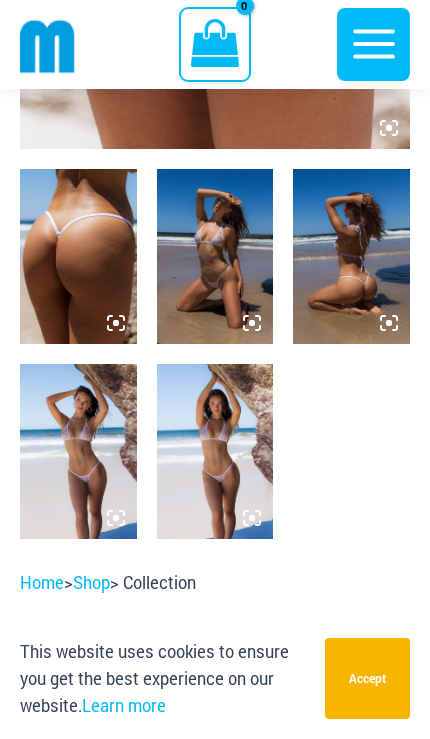 click at bounding box center [215, 256] 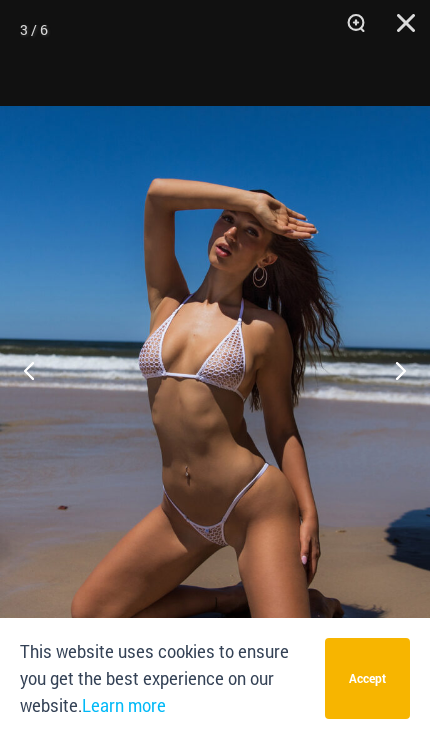 click at bounding box center (349, 30) 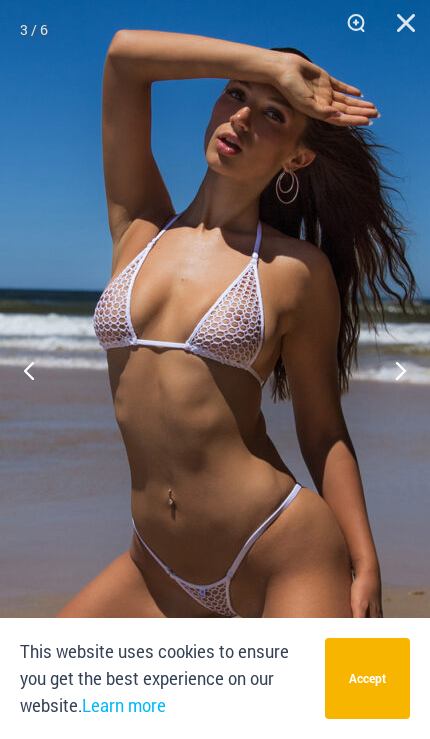click at bounding box center (392, 370) 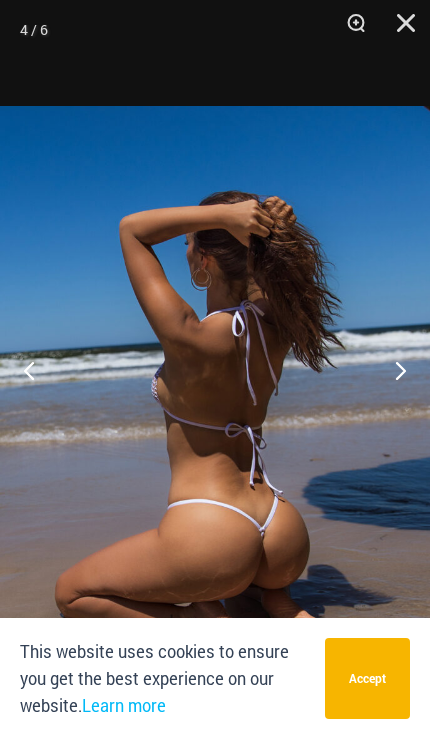 click at bounding box center [349, 30] 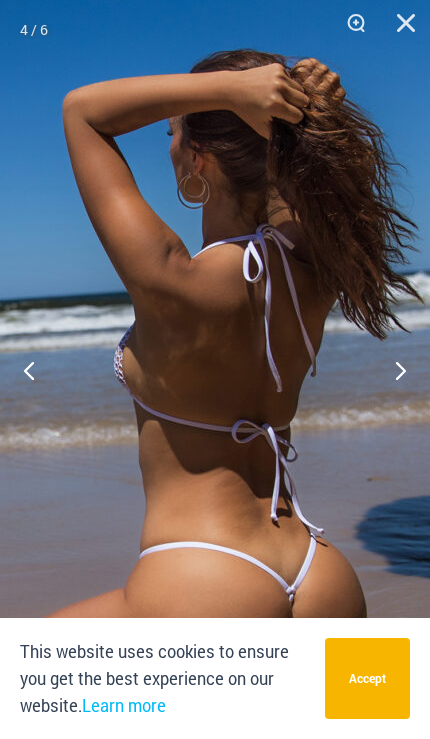 click at bounding box center [392, 370] 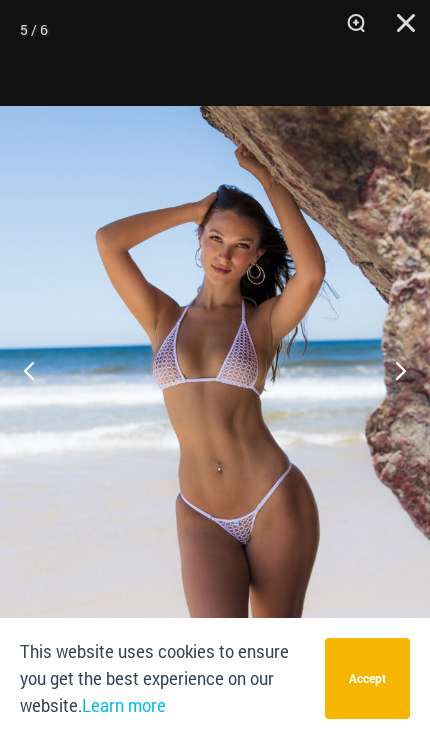 click at bounding box center [215, 428] 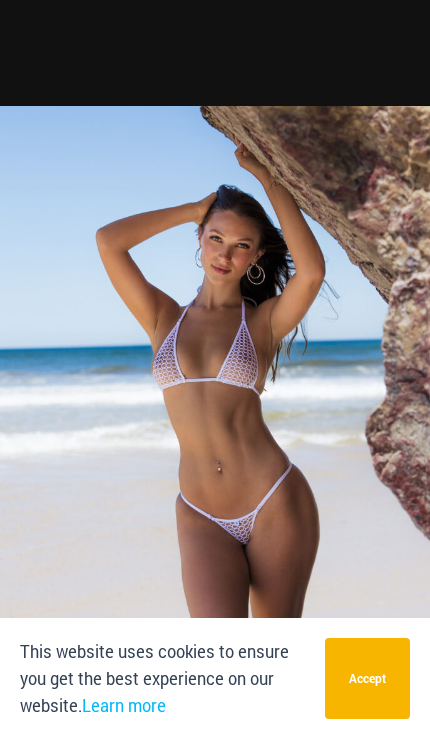 click at bounding box center (215, 428) 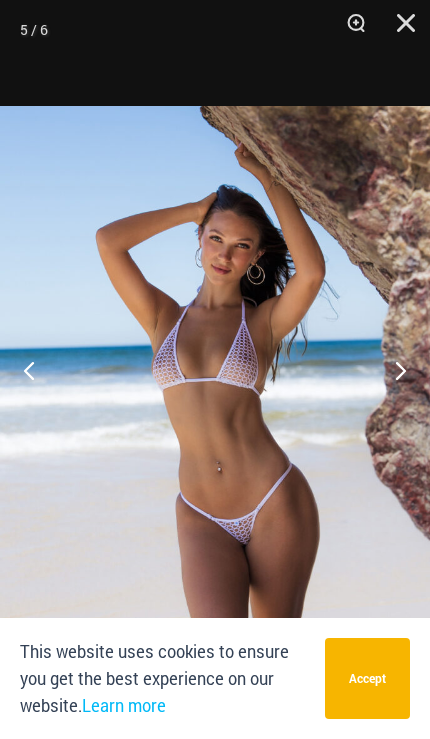 click at bounding box center [349, 30] 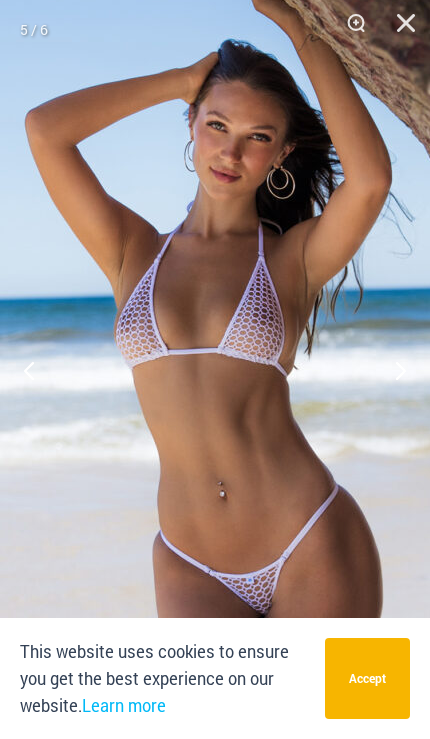 click at bounding box center (392, 370) 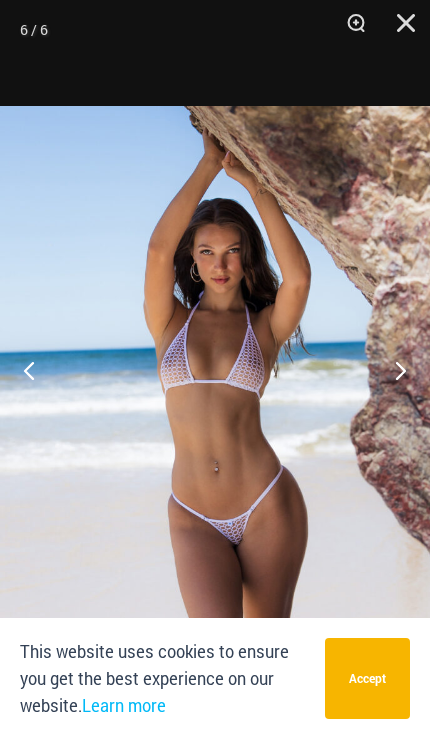 click at bounding box center [349, 30] 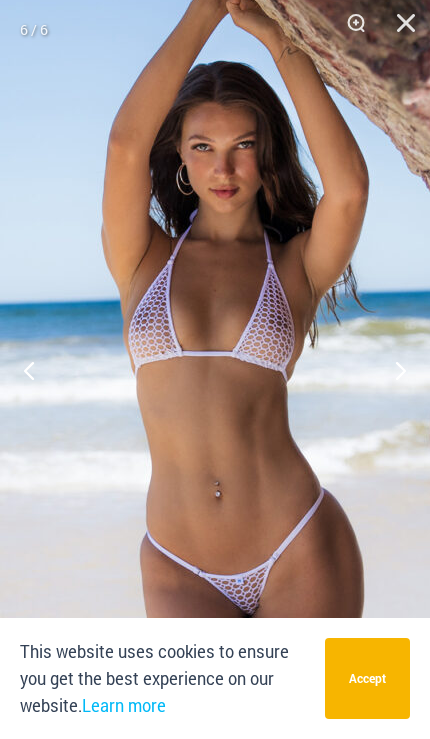 click at bounding box center (392, 370) 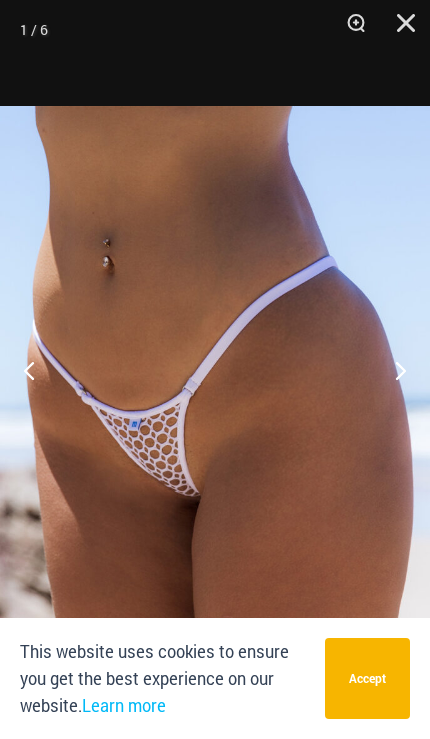 click at bounding box center (399, 30) 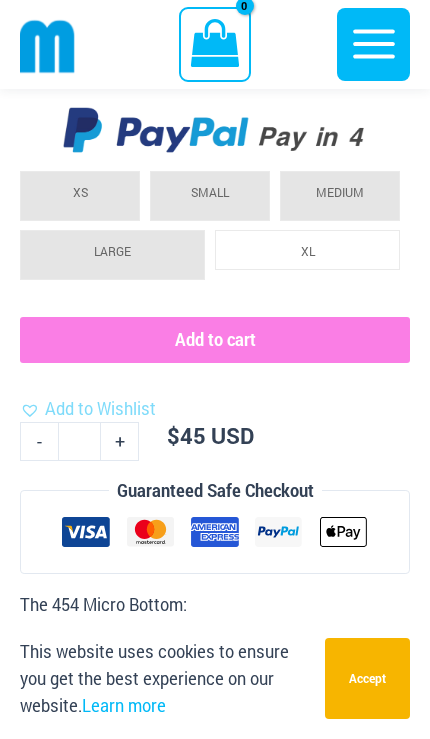 scroll, scrollTop: 1298, scrollLeft: 0, axis: vertical 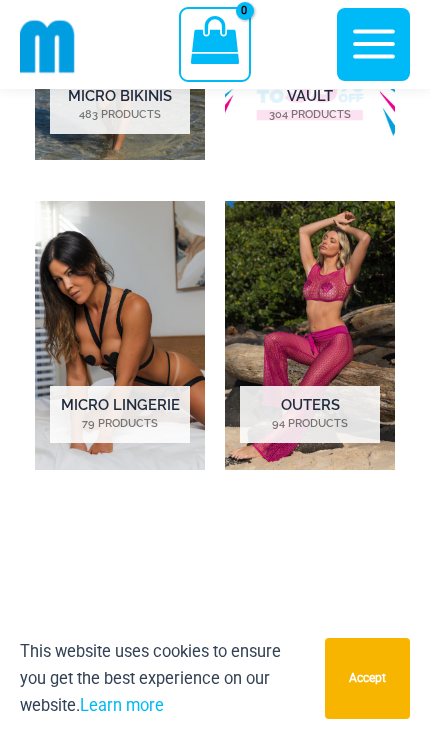 click on "Micro Lingerie 79 Products" at bounding box center (120, 414) 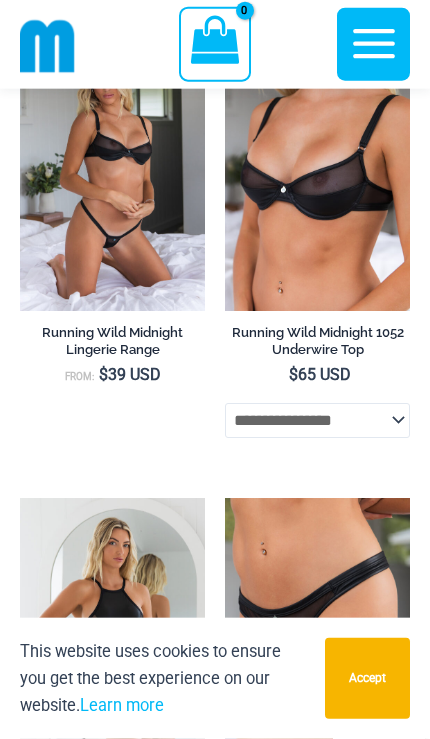 scroll, scrollTop: 1412, scrollLeft: 0, axis: vertical 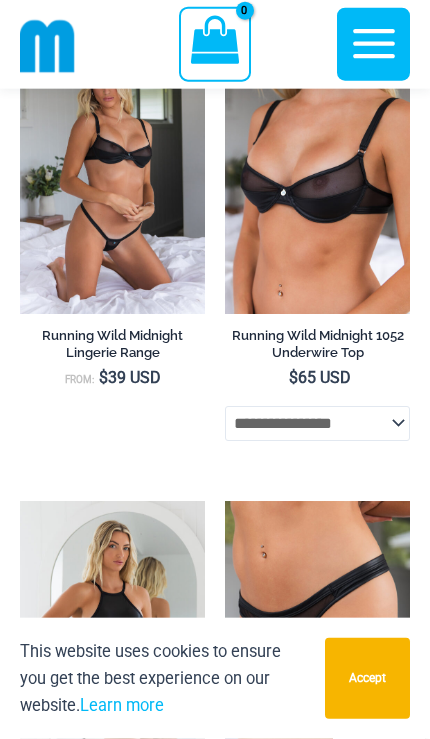 click at bounding box center [225, 37] 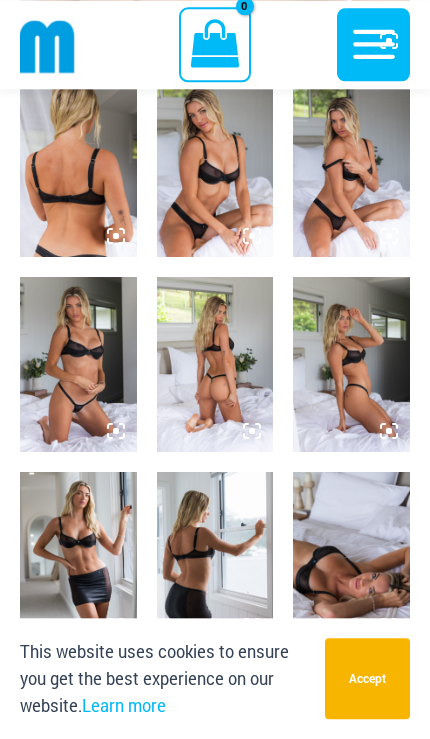 scroll, scrollTop: 781, scrollLeft: 0, axis: vertical 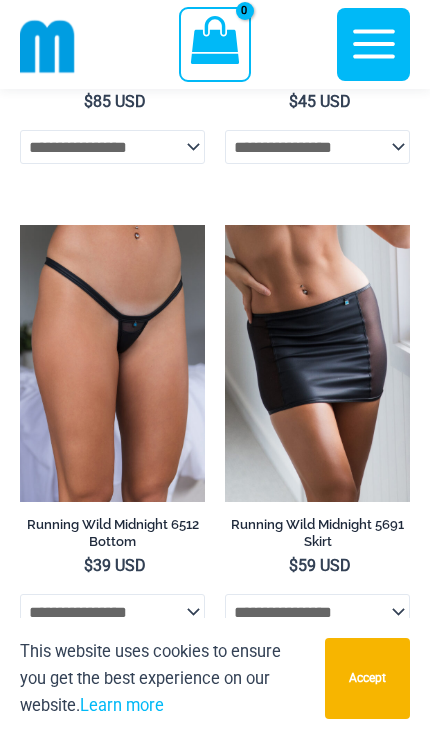 click at bounding box center [20, 225] 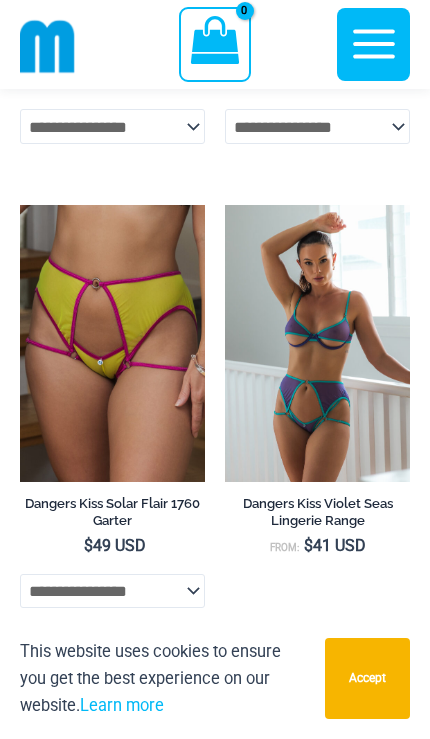 scroll, scrollTop: 6610, scrollLeft: 0, axis: vertical 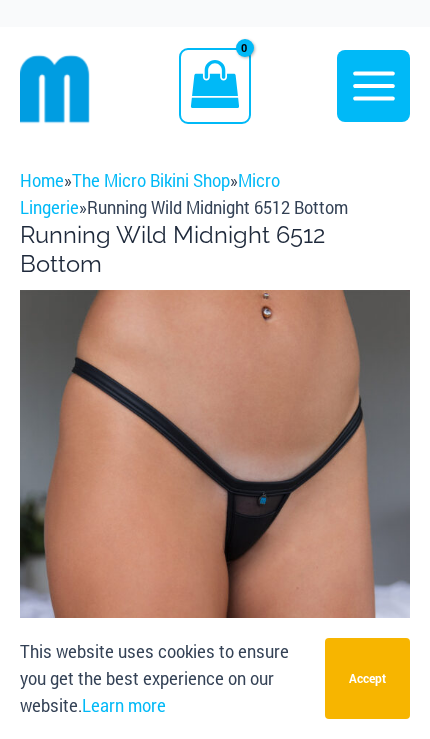click at bounding box center [215, 582] 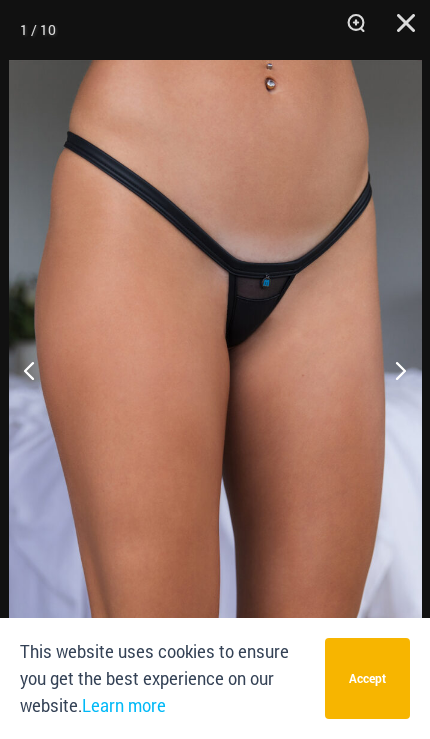 click at bounding box center [349, 30] 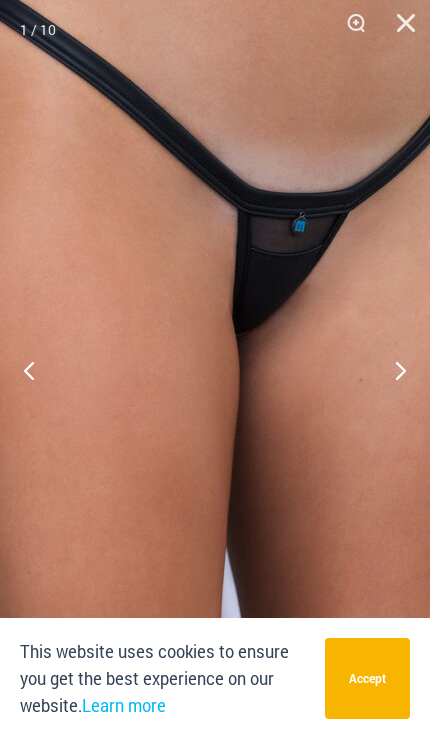 click at bounding box center (392, 370) 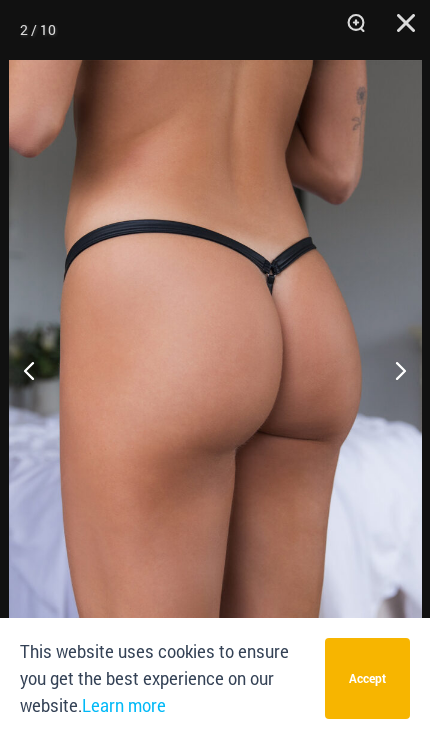 click at bounding box center [392, 370] 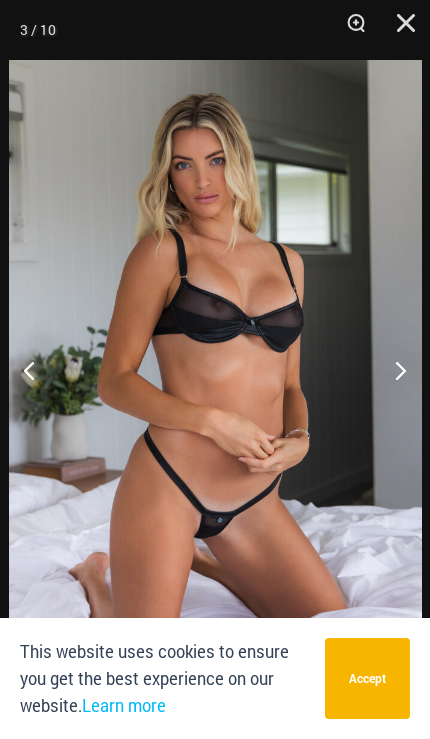 click at bounding box center [392, 370] 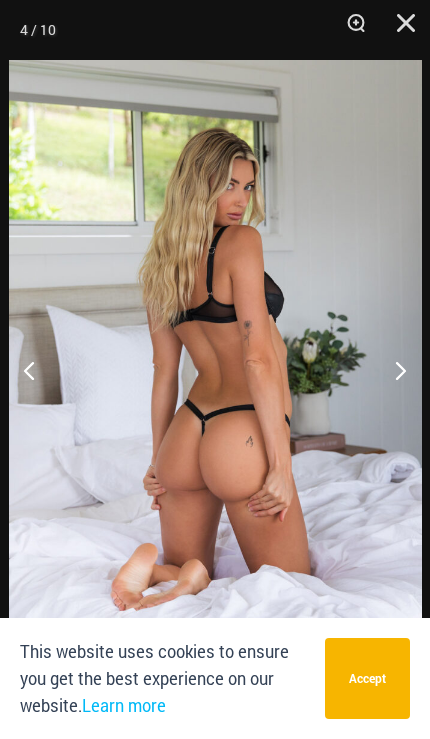 click at bounding box center (392, 370) 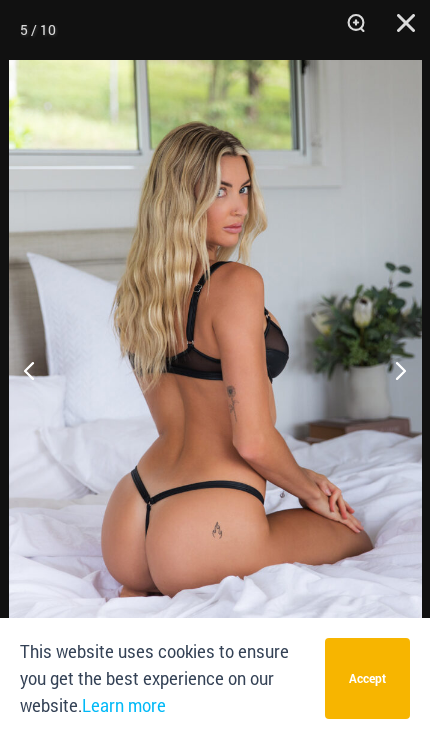 click at bounding box center (392, 370) 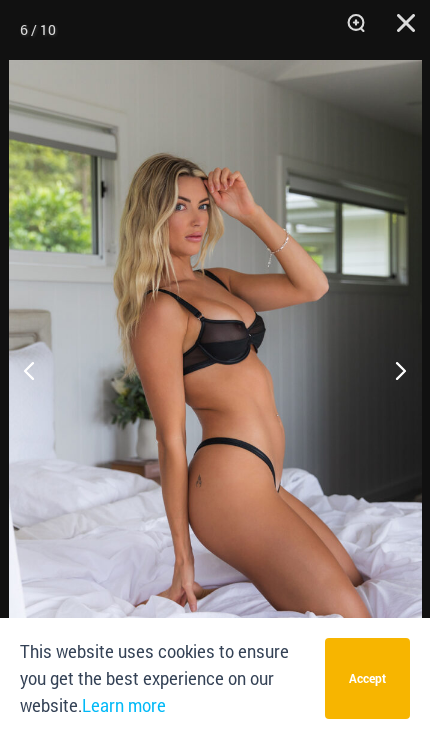 click at bounding box center [399, 30] 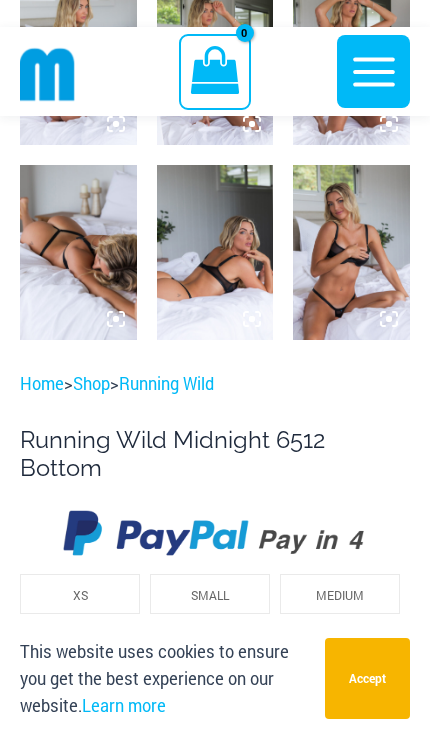 scroll, scrollTop: 1075, scrollLeft: 0, axis: vertical 